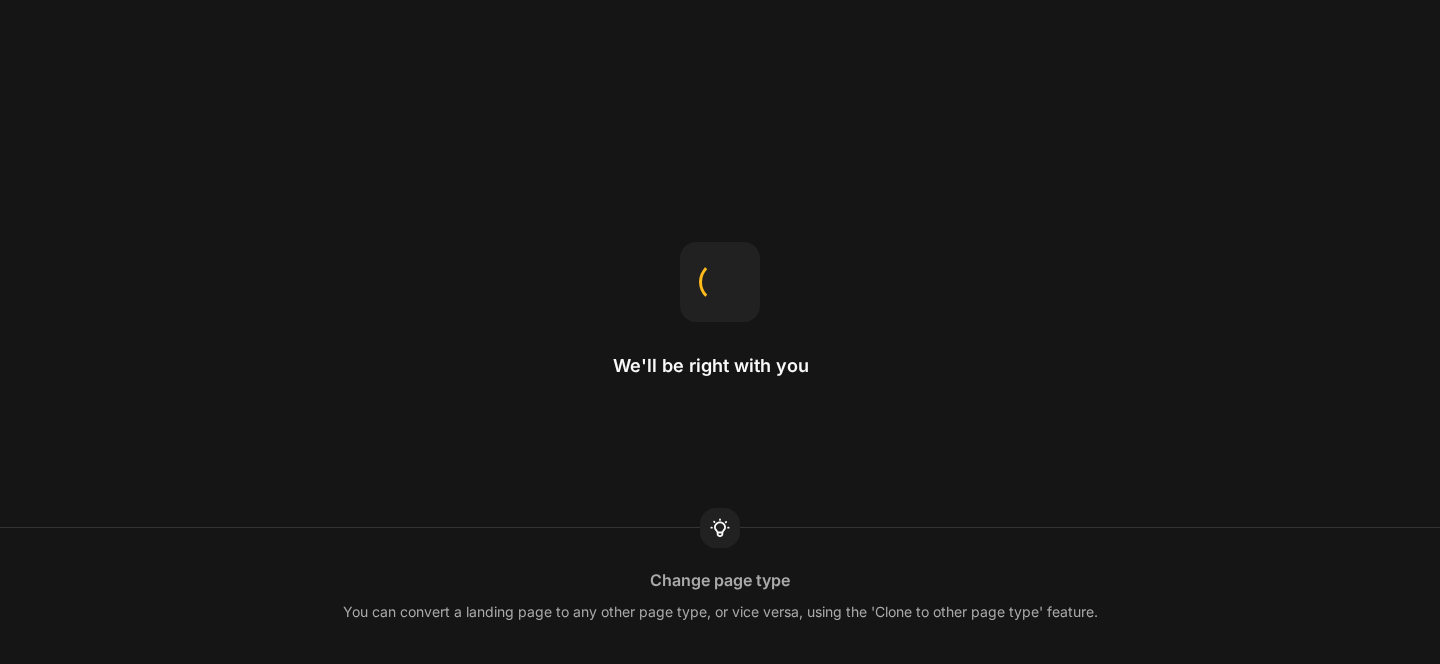 scroll, scrollTop: 0, scrollLeft: 0, axis: both 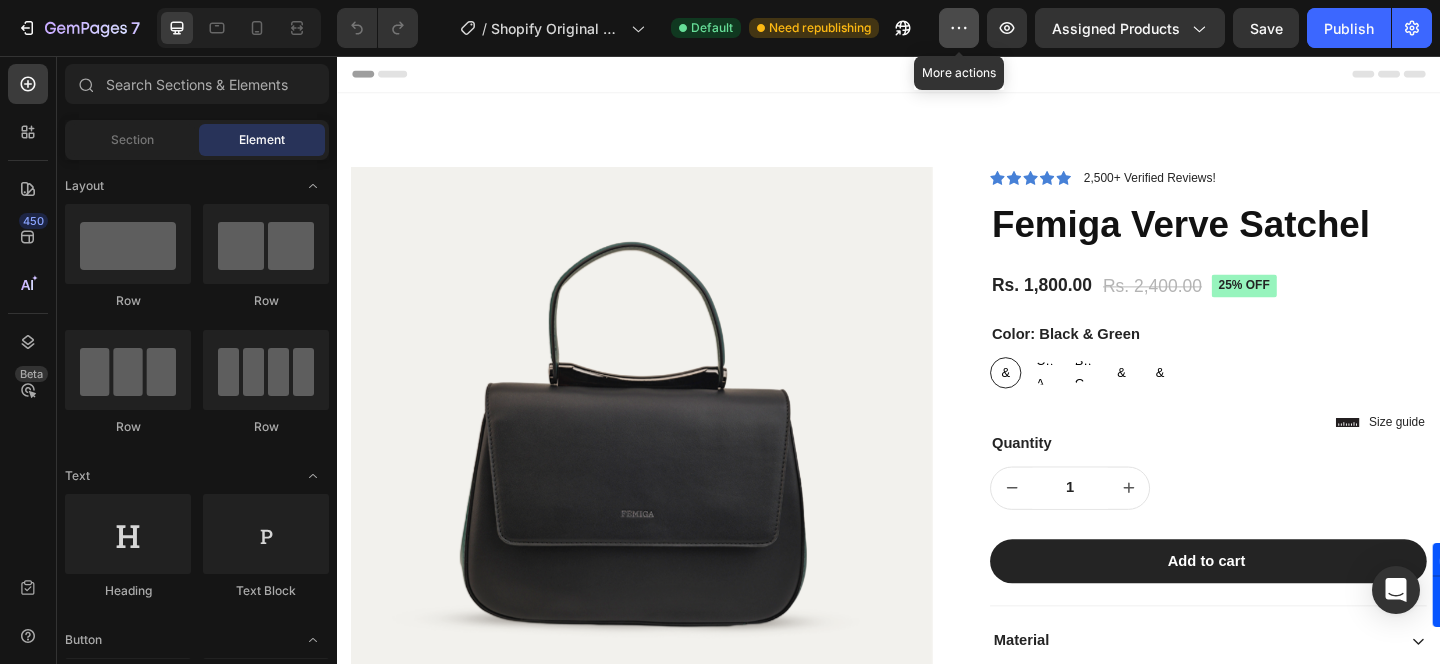 click 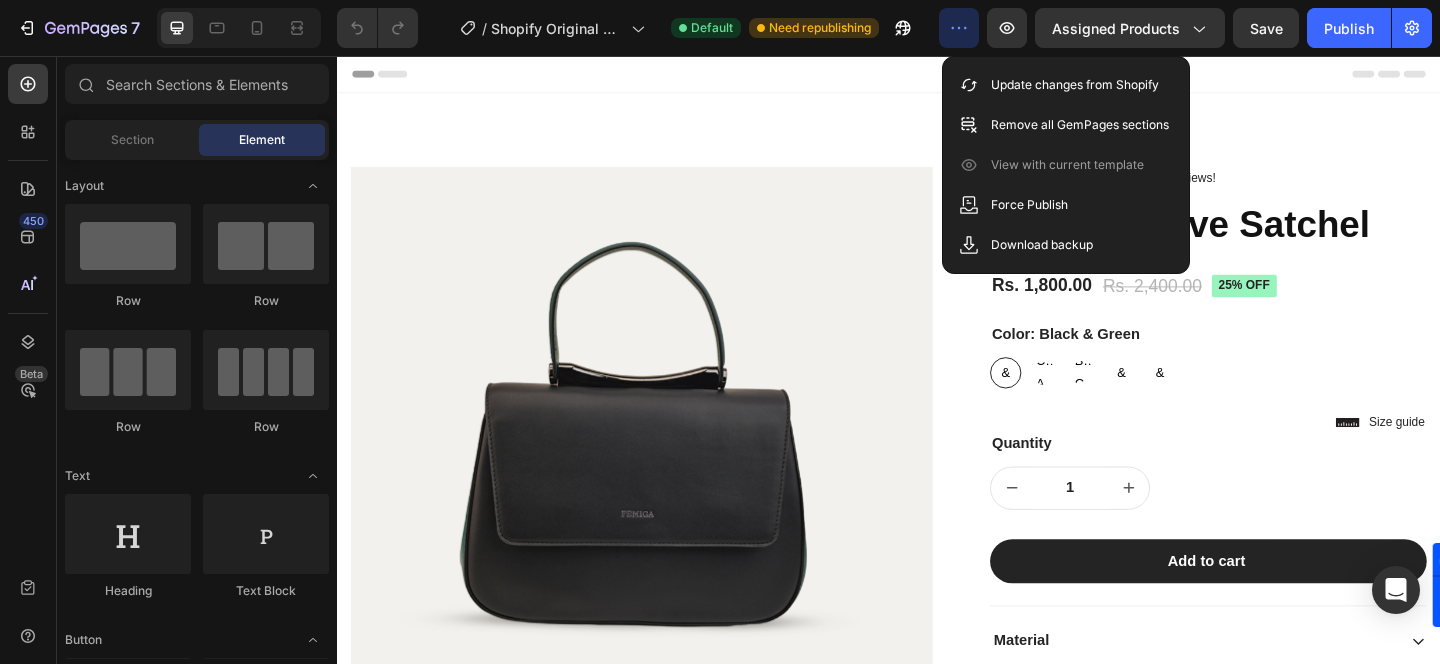 click 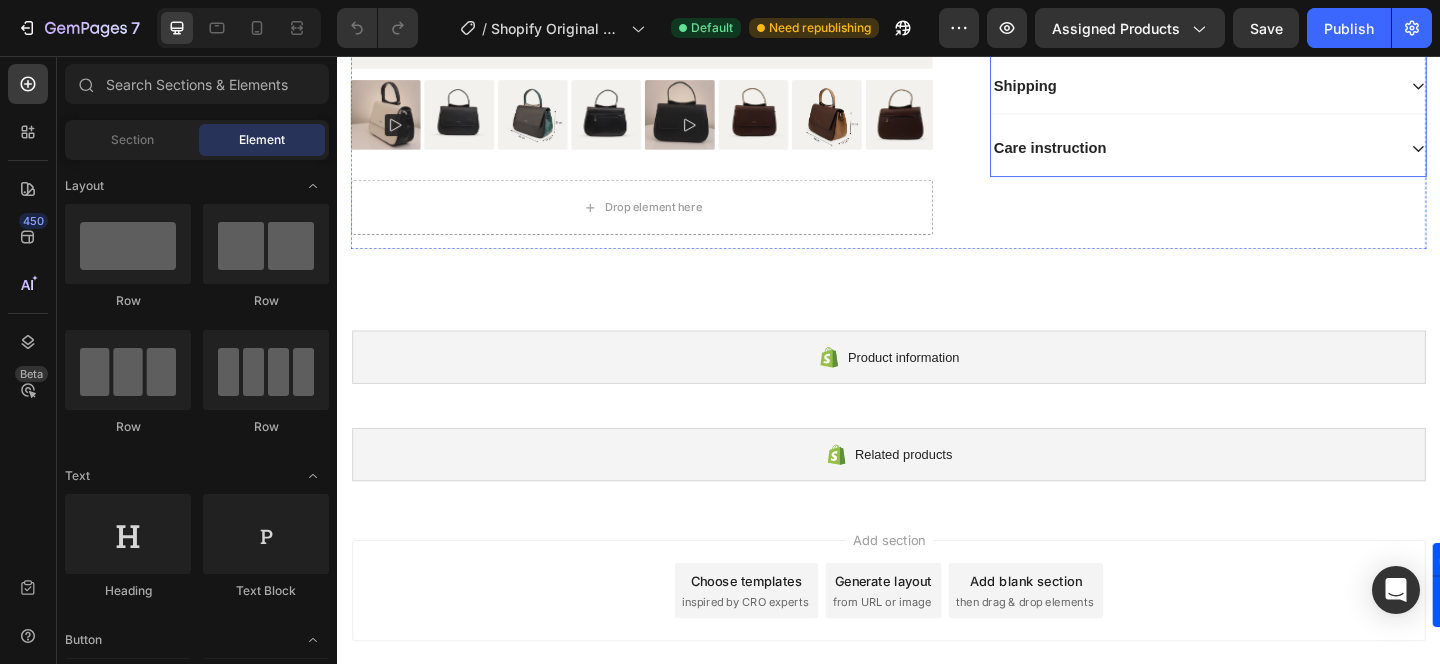 scroll, scrollTop: 805, scrollLeft: 0, axis: vertical 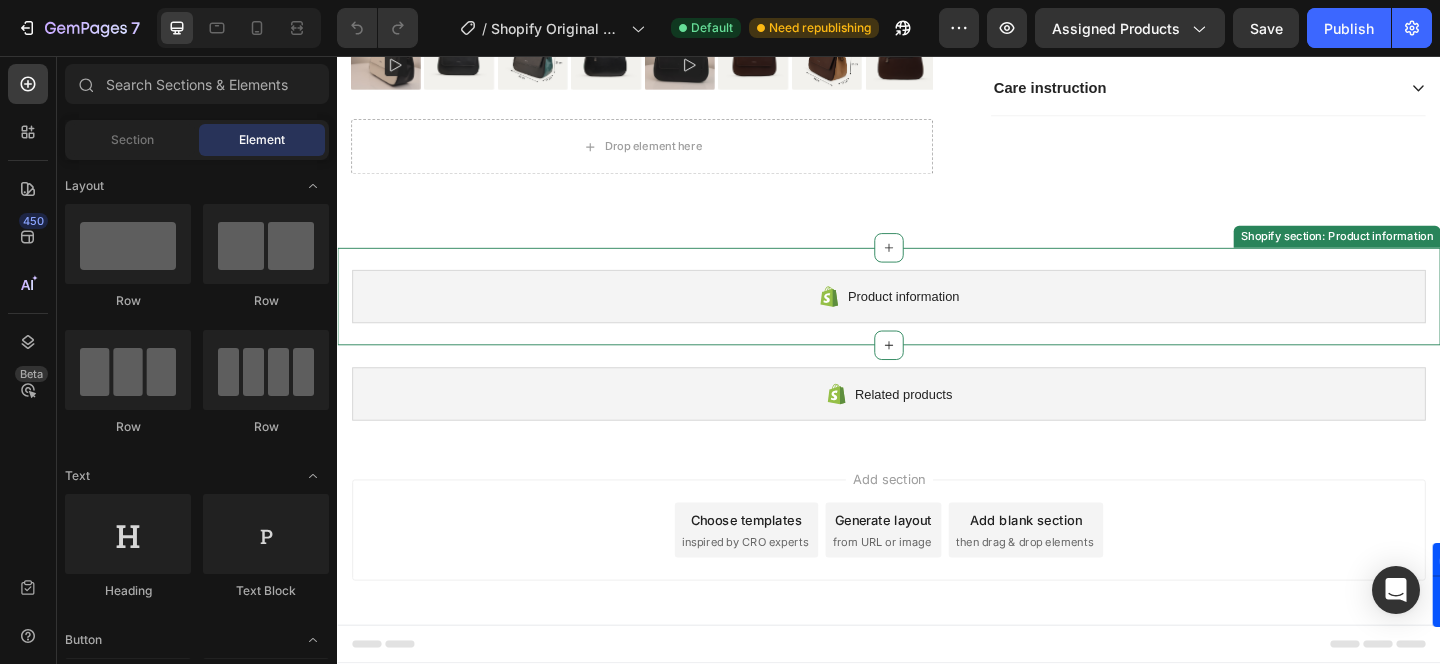 click on "Product information" at bounding box center [937, 318] 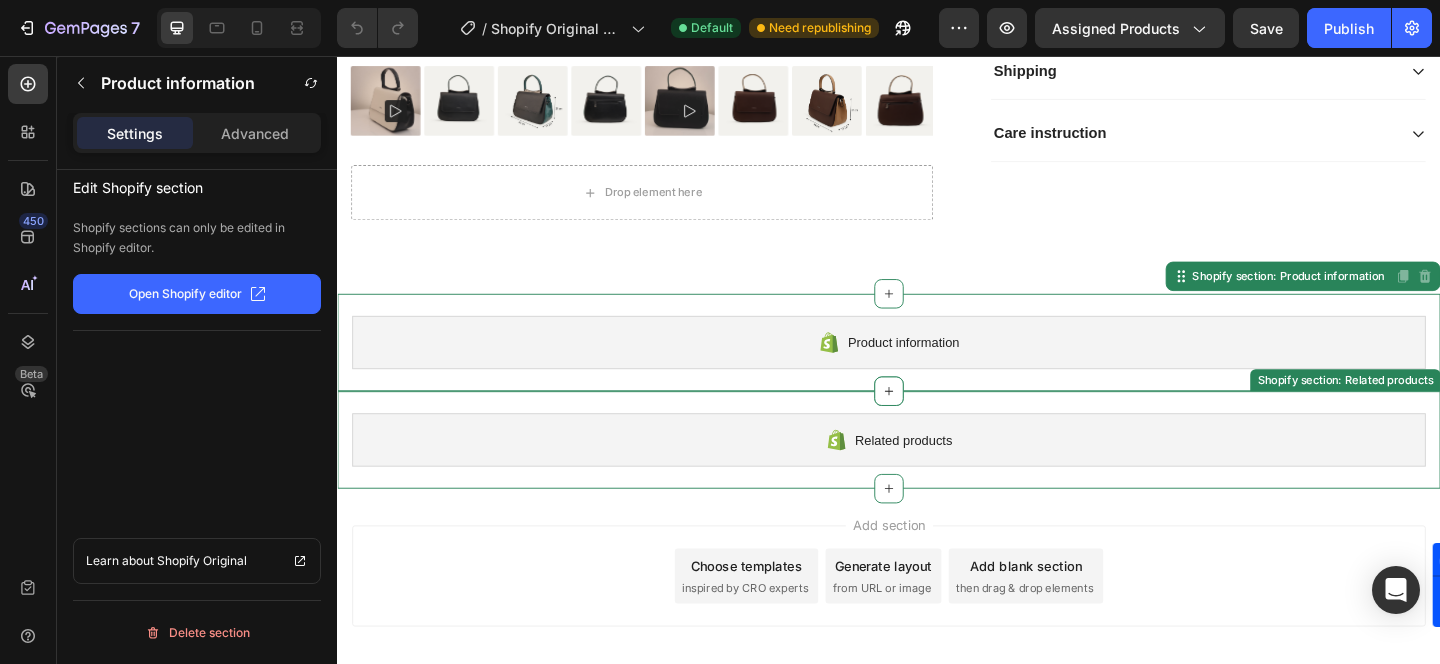 scroll, scrollTop: 760, scrollLeft: 0, axis: vertical 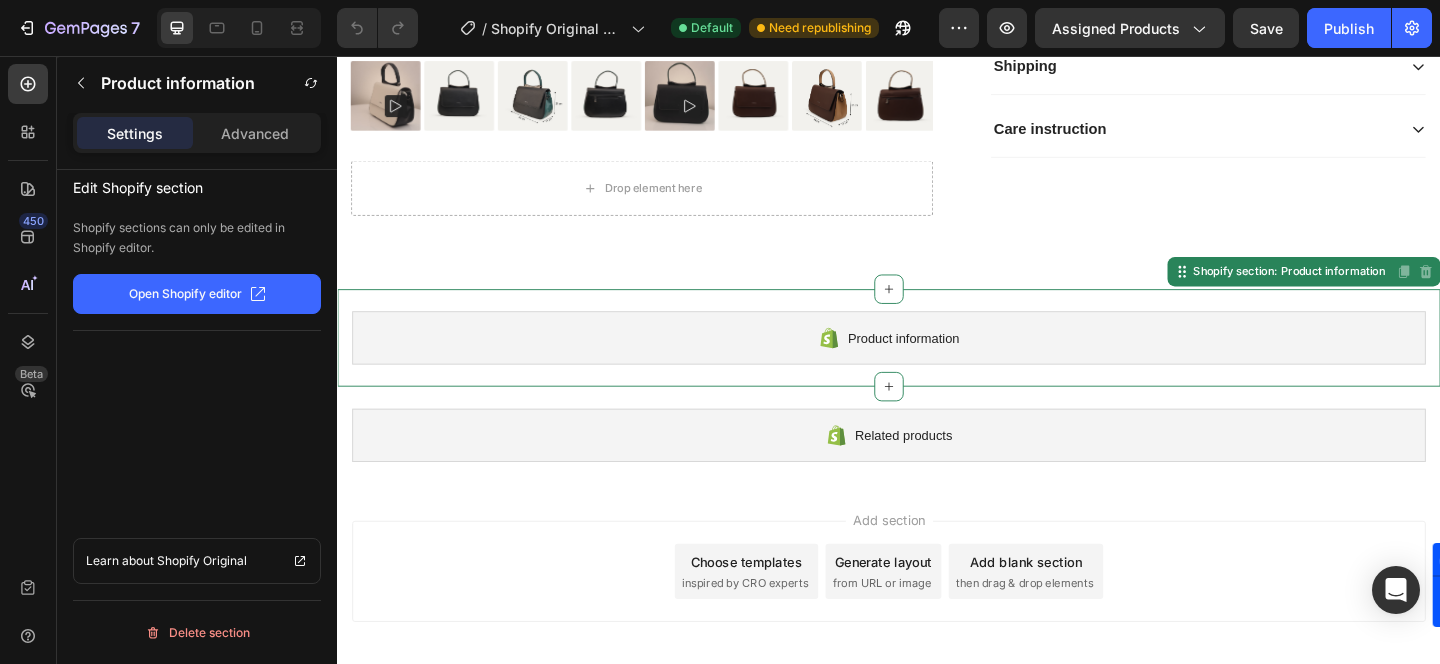 click on "Product information" at bounding box center (937, 363) 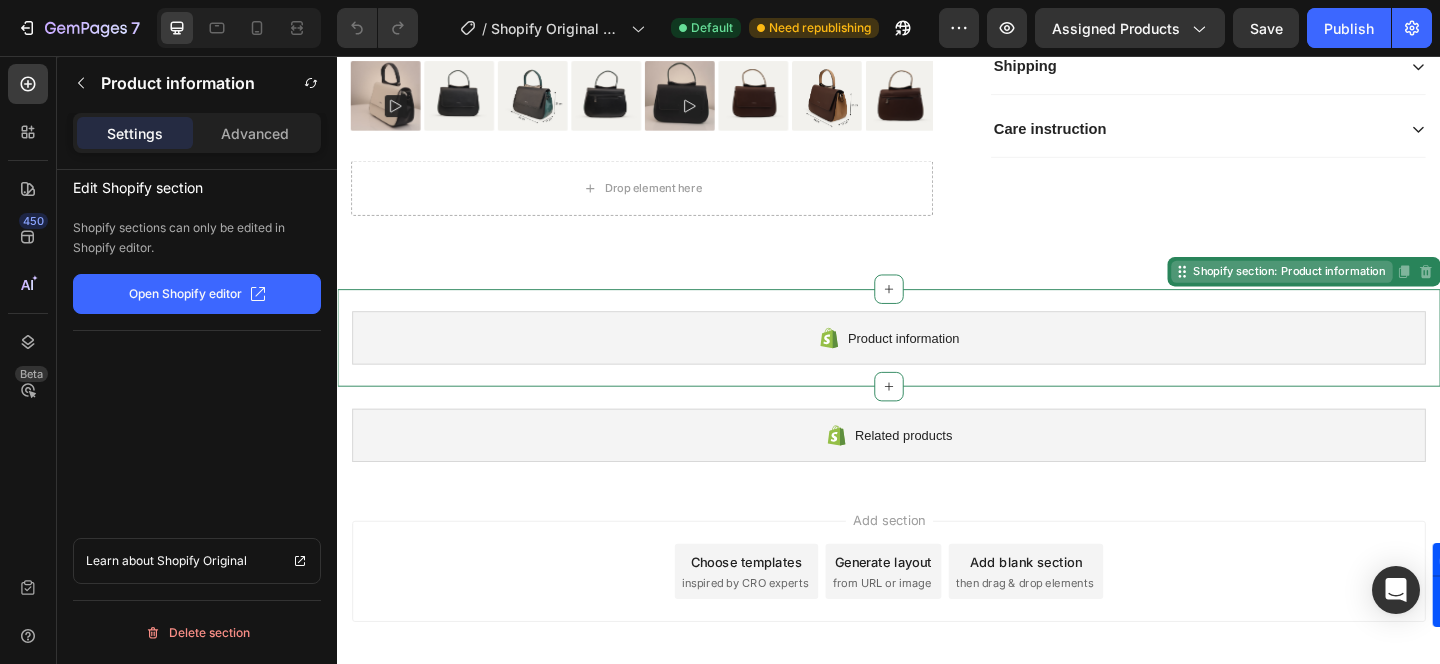click 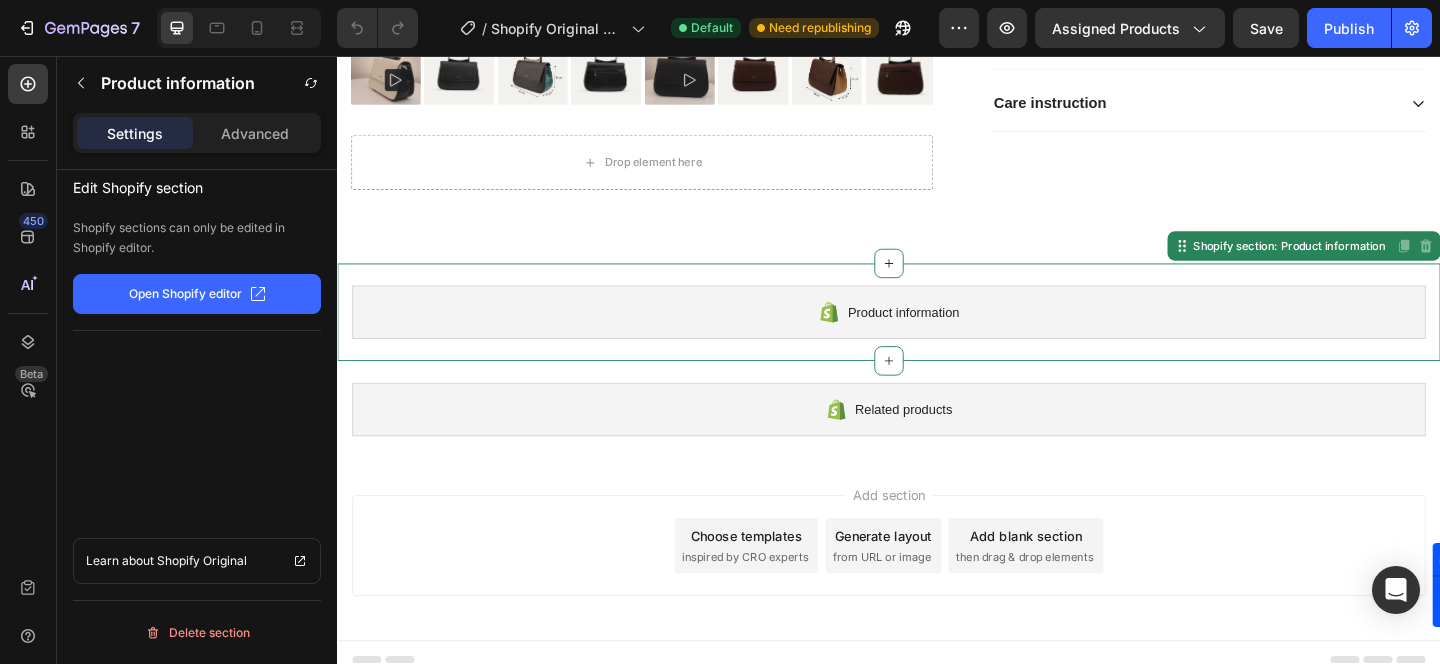 scroll, scrollTop: 791, scrollLeft: 0, axis: vertical 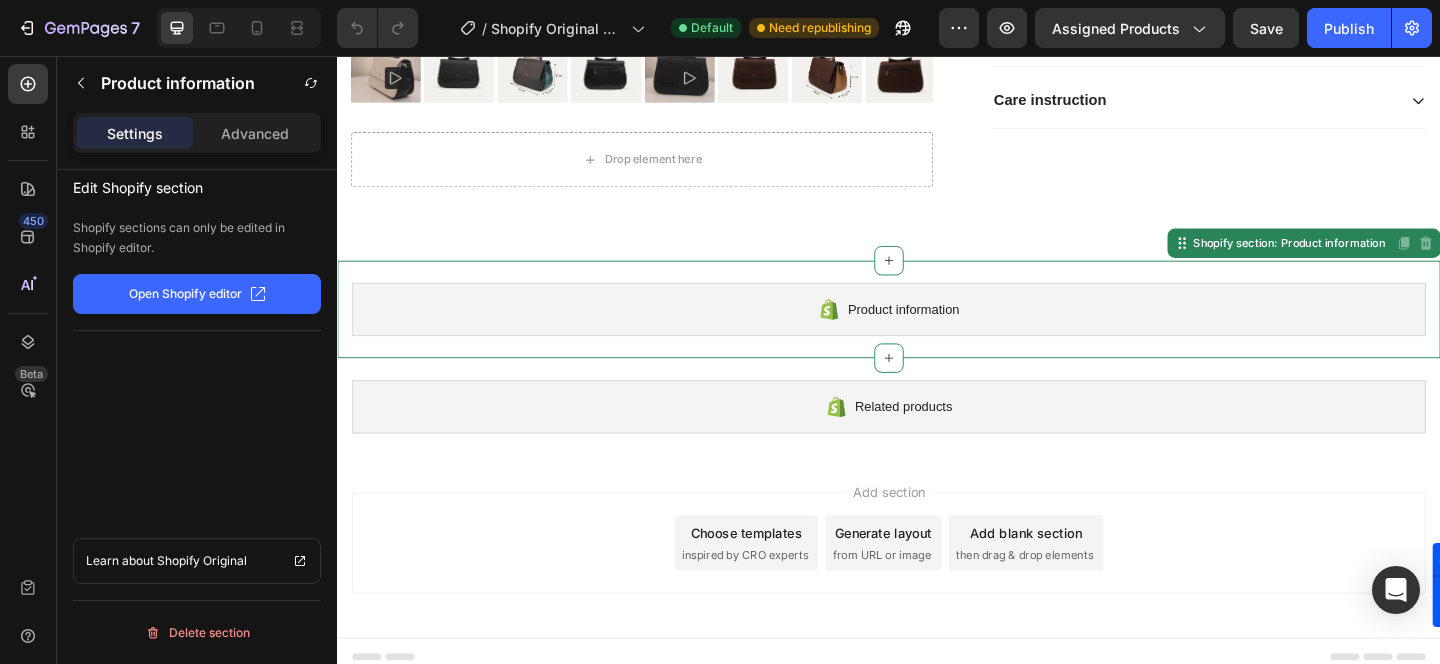 click on "Product information" at bounding box center (952, 332) 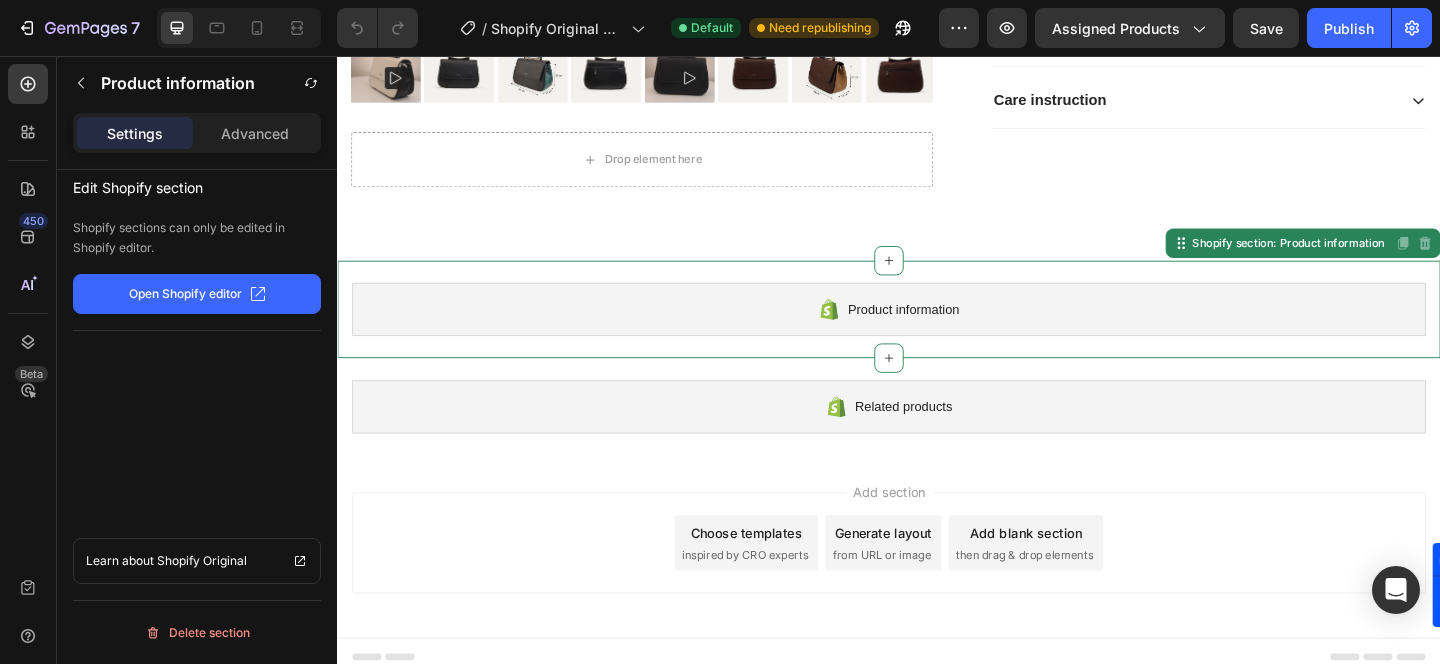 click on "Open Shopify editor" 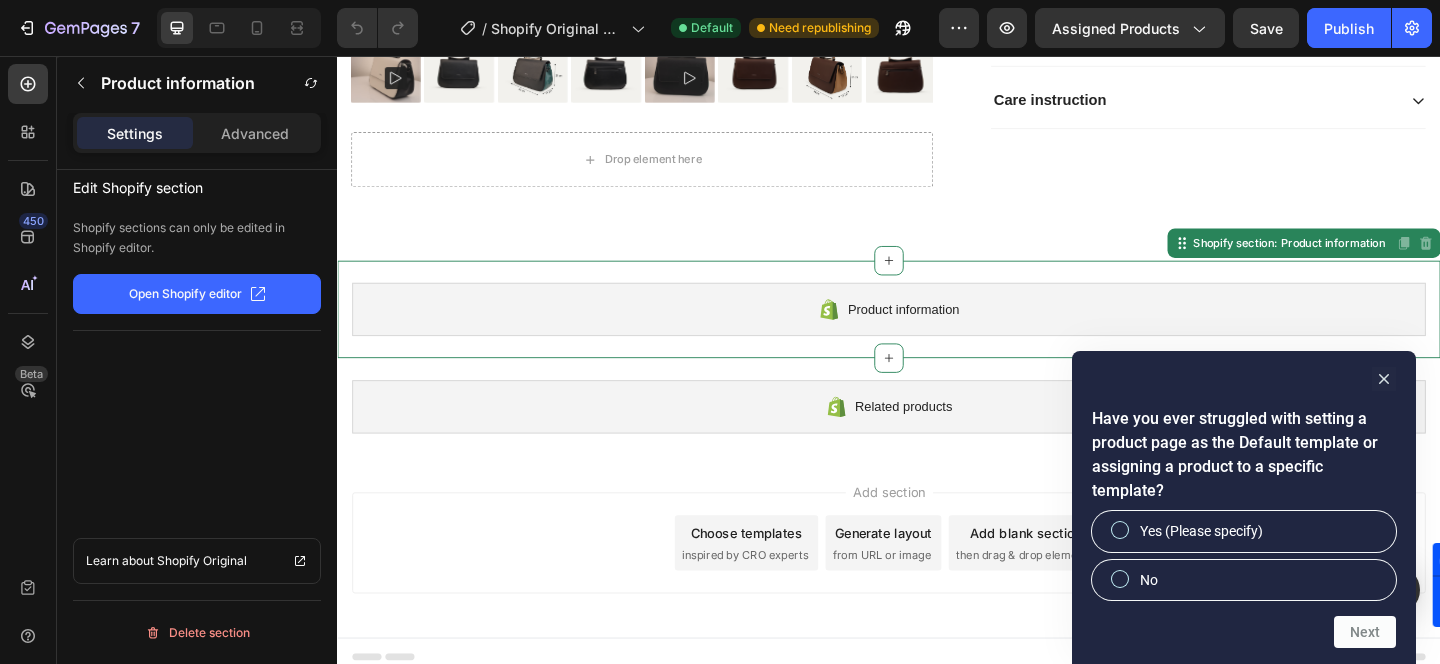 click on "Product information" at bounding box center [952, 332] 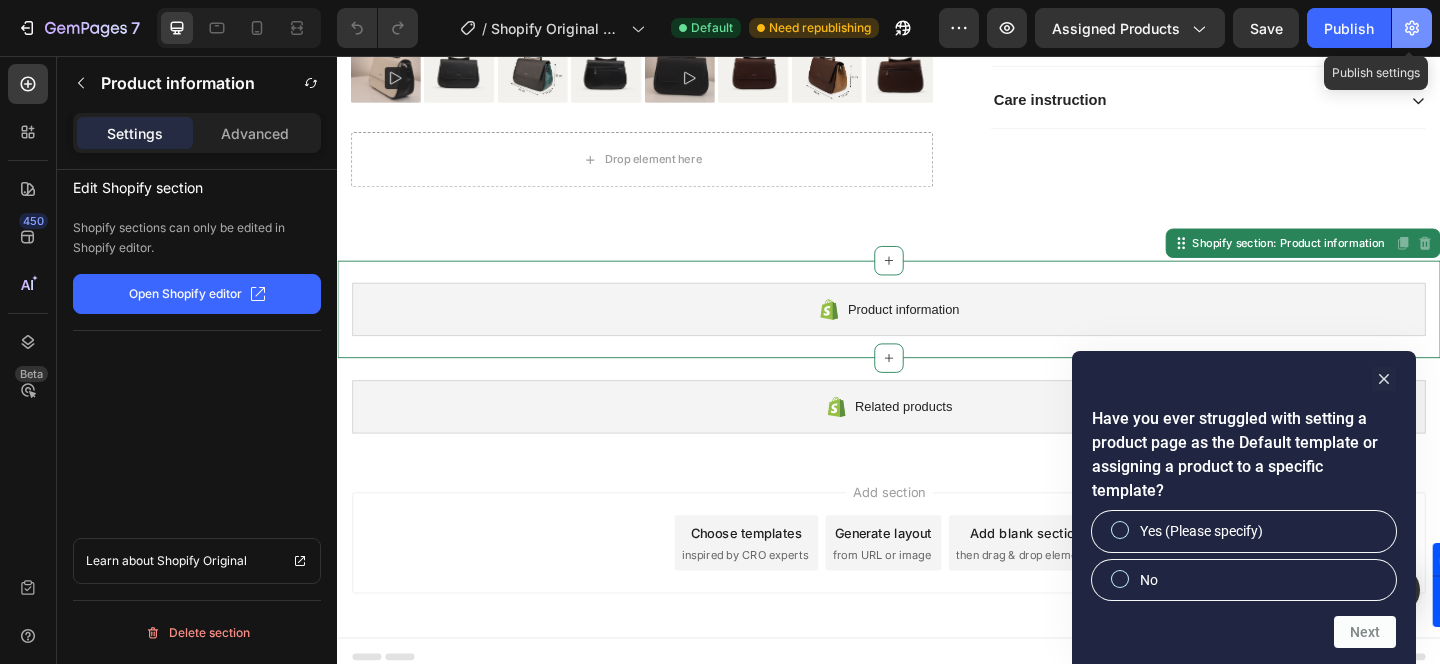 click 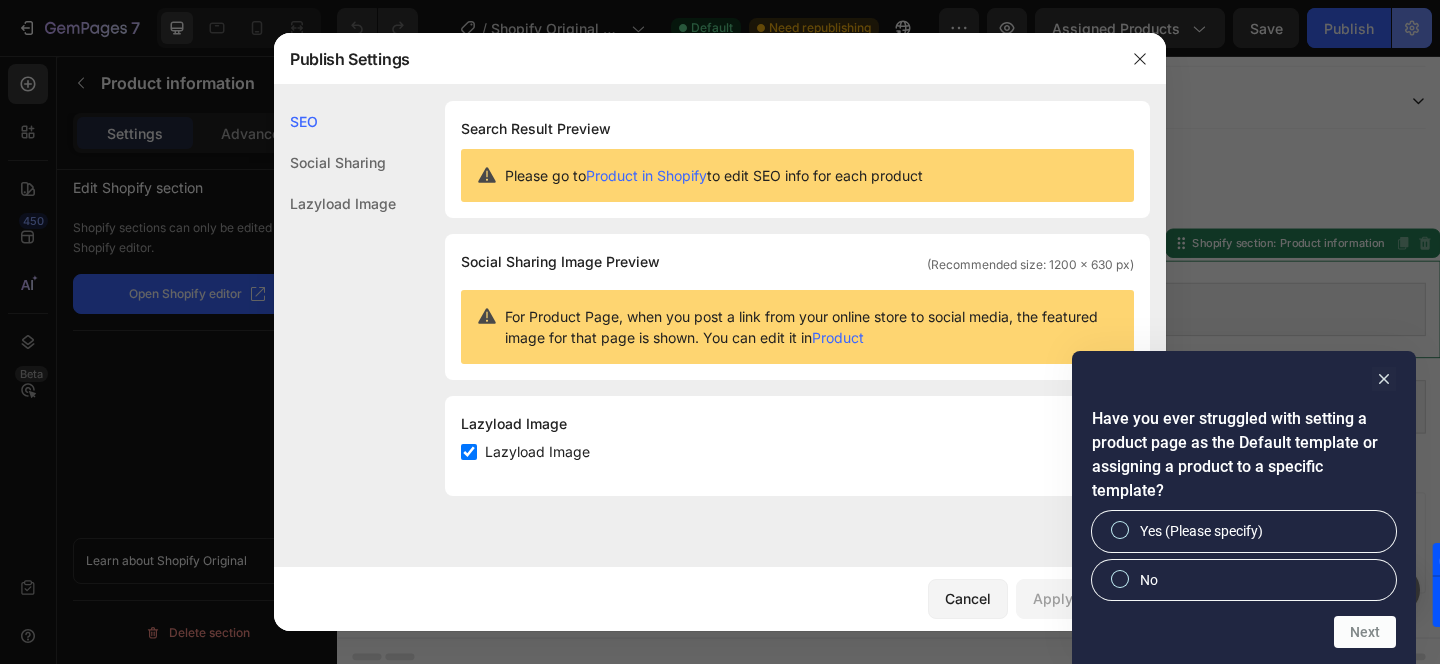 click at bounding box center [720, 332] 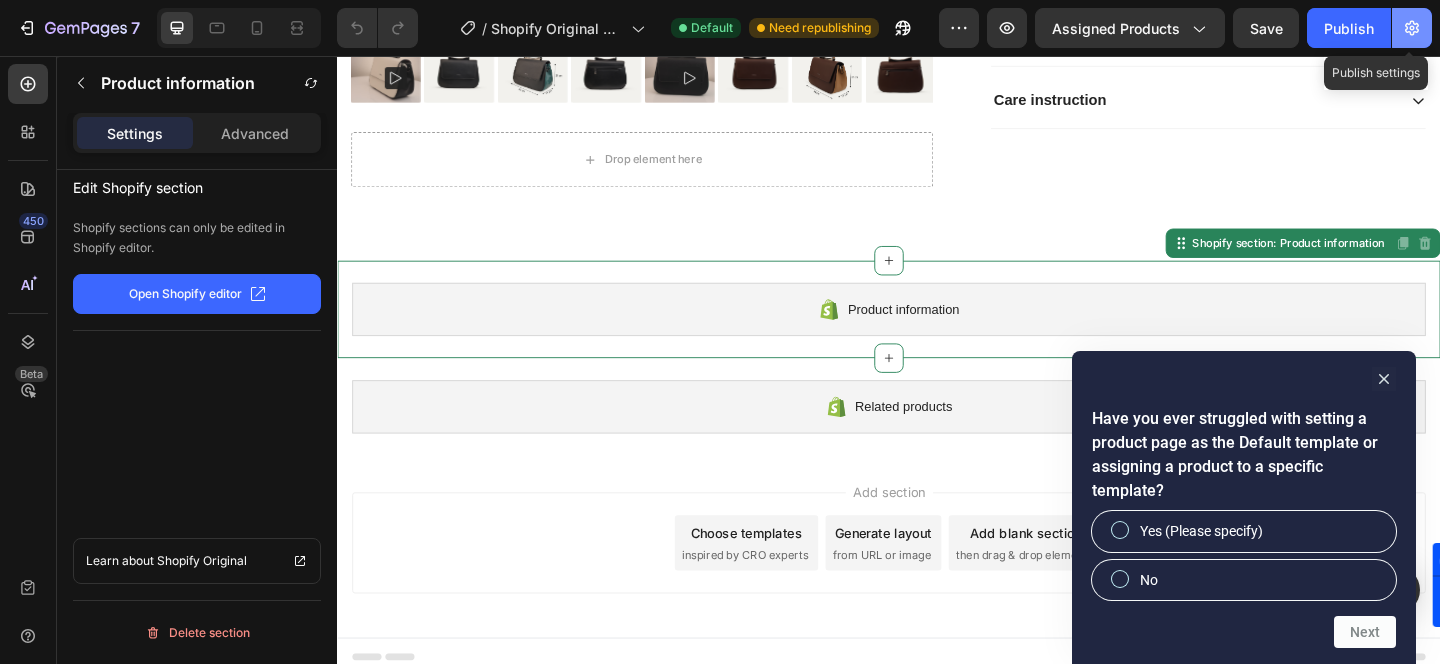 click 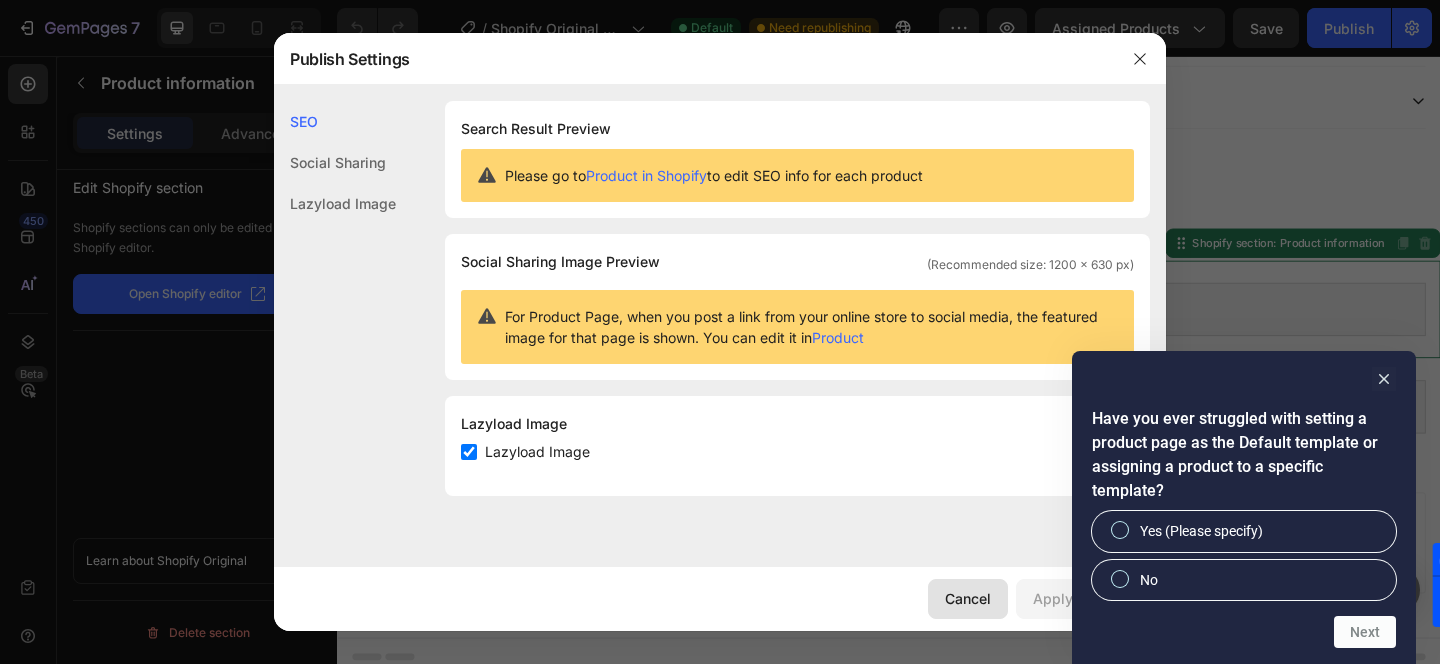 click on "Cancel" 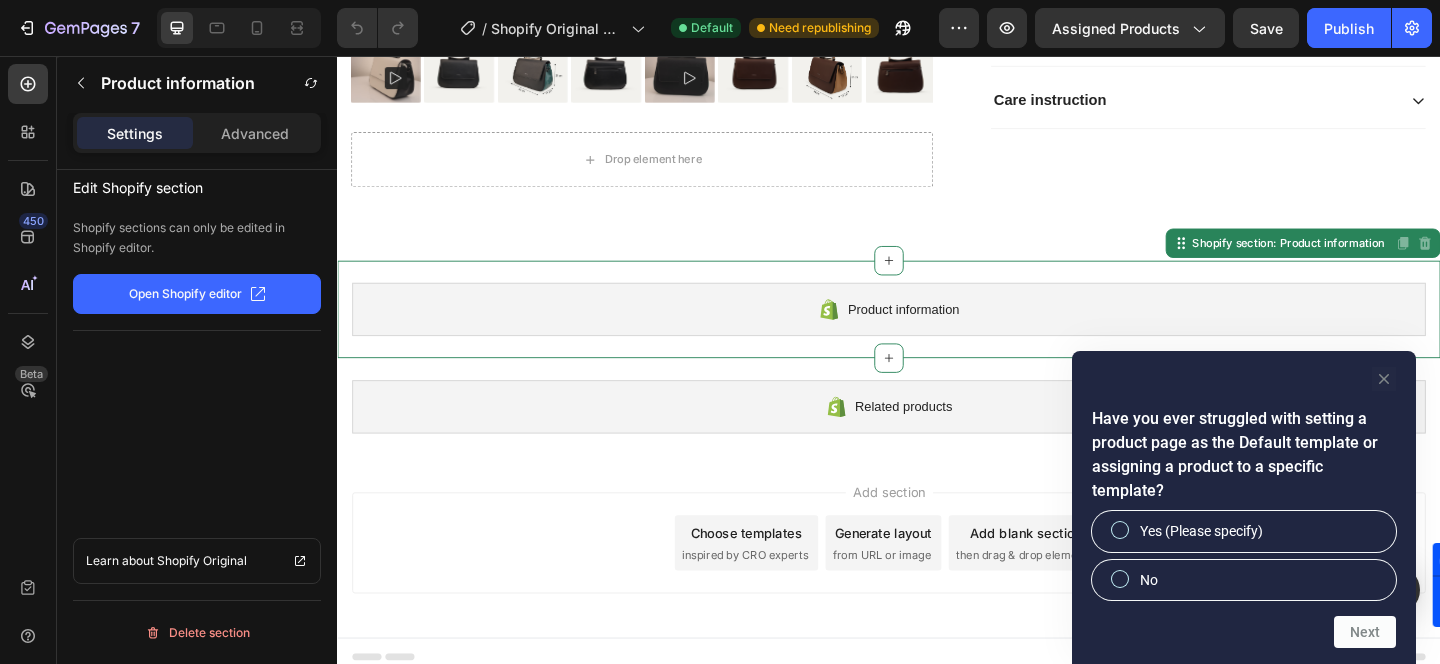 click 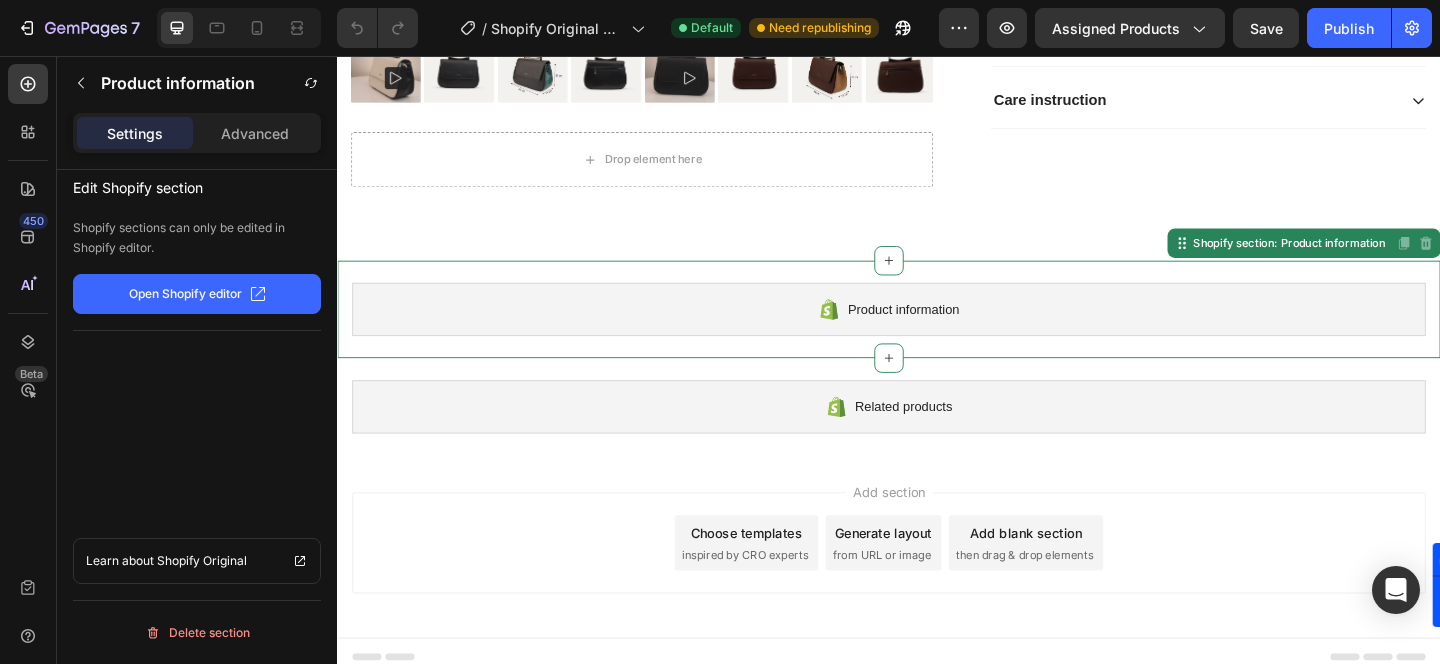 click on "Product information" at bounding box center [937, 332] 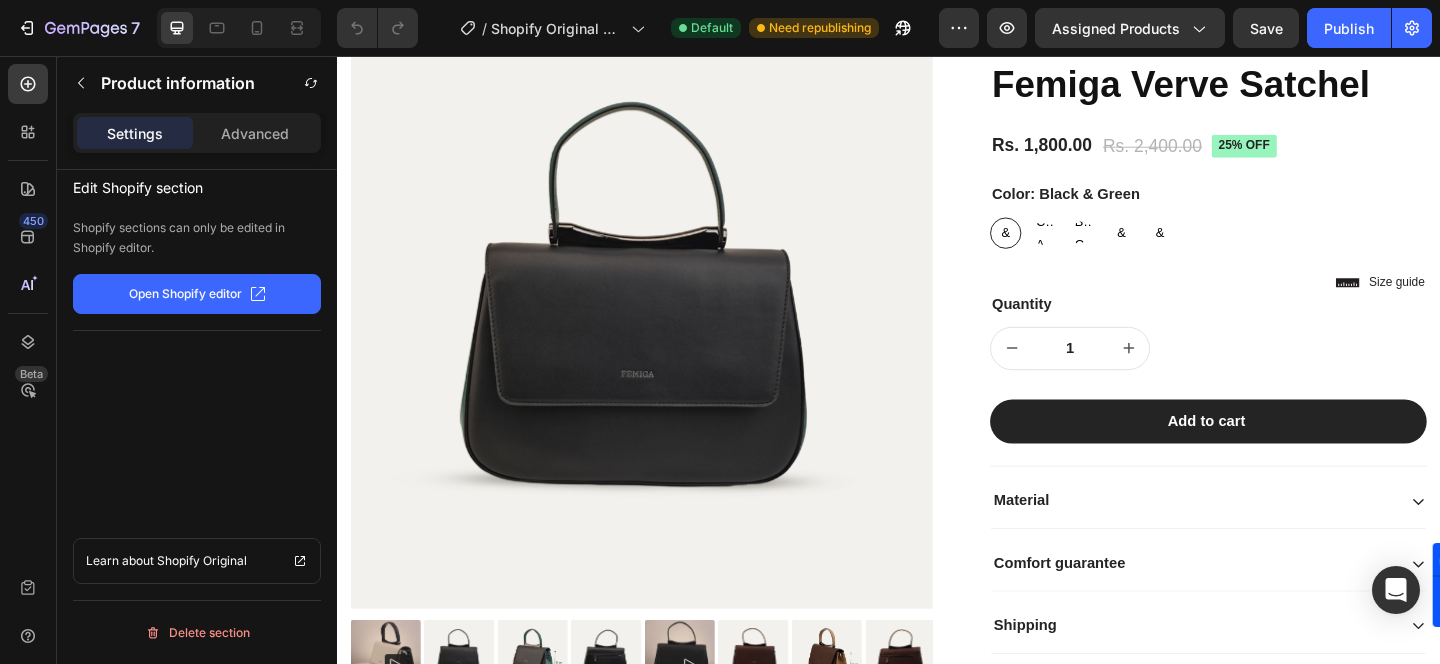 scroll, scrollTop: 0, scrollLeft: 0, axis: both 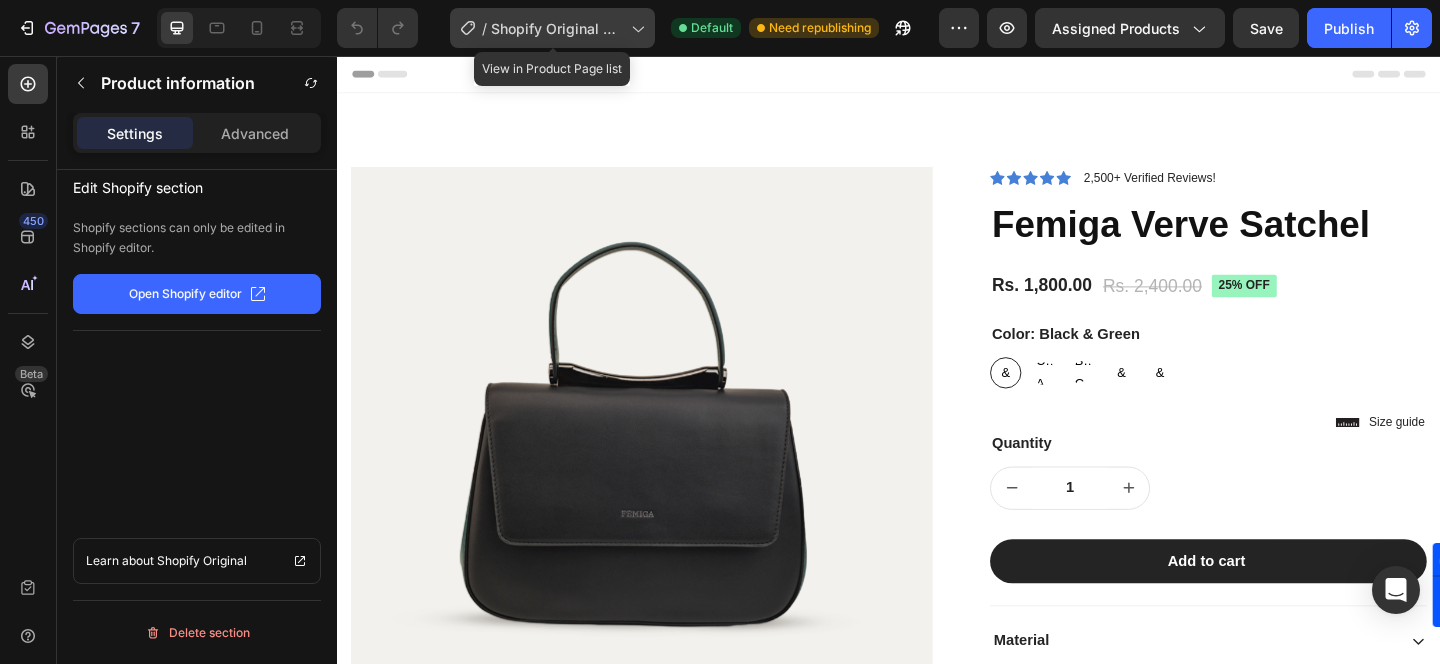 click on "Shopify Original Product Template" at bounding box center (557, 28) 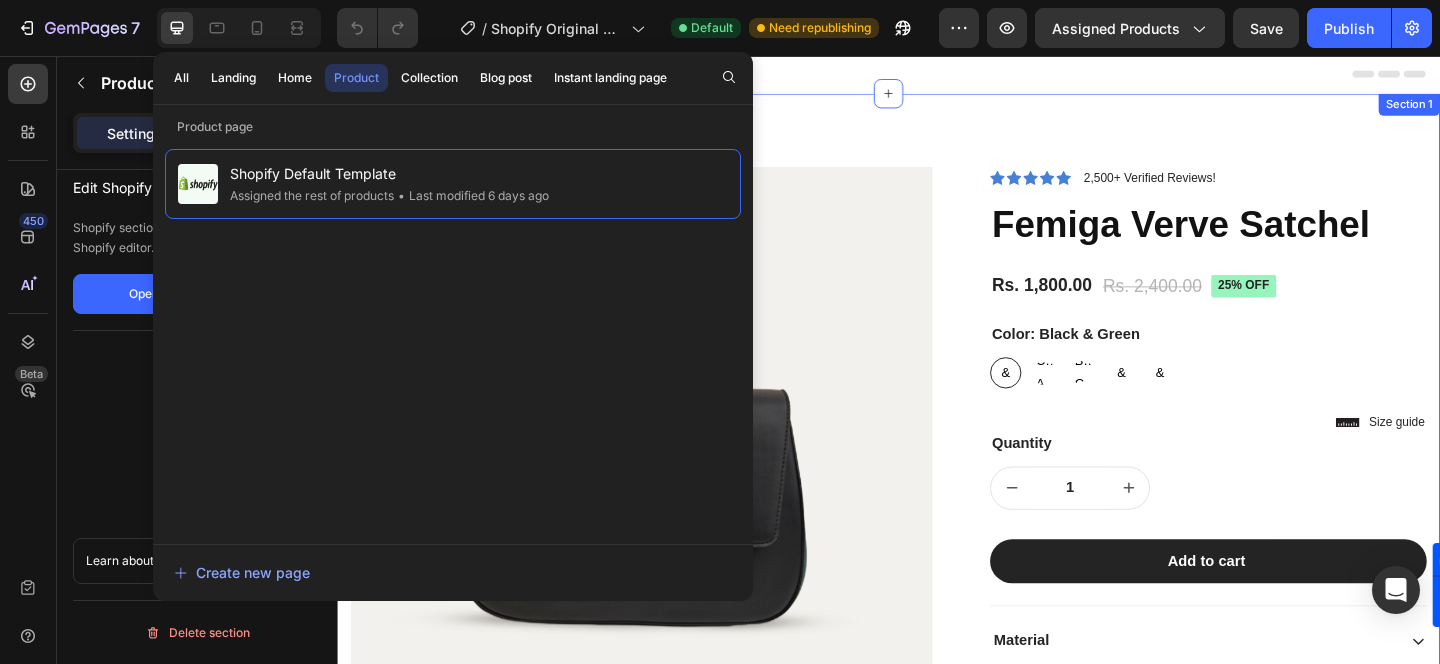 click on "Product Images
Drop element here Row Icon Icon Icon Icon Icon Icon List 2,500+ Verified Reviews! Text Block Row Femiga Verve Satchel Product Title Rs. 1,800.00 Product Price Product Price Rs. 2,400.00 Product Price Product Price 25% off Product Badge Row Color: Black & Green Black & Green Black & Green     Black & Green Coffee Appricot Coffee Appricot     Coffee Appricot Brown Coffee Brown Coffee     Brown Coffee Orange & White Orange & White     Orange & White Black & White Black & White     Black & White Product Variants & Swatches Product Variants & Swatches   Black & Green Coffee Appricot Brown Coffee Orange & White Black & White Product Variants & Swatches
Icon Size guide Text Block Row Row Quantity Text Block
1
Product Quantity Row Row Add to cart Add to Cart
Material
Comfort guarantee
Shipping
Care instruction Accordion Row Product Section 1" at bounding box center [937, 583] 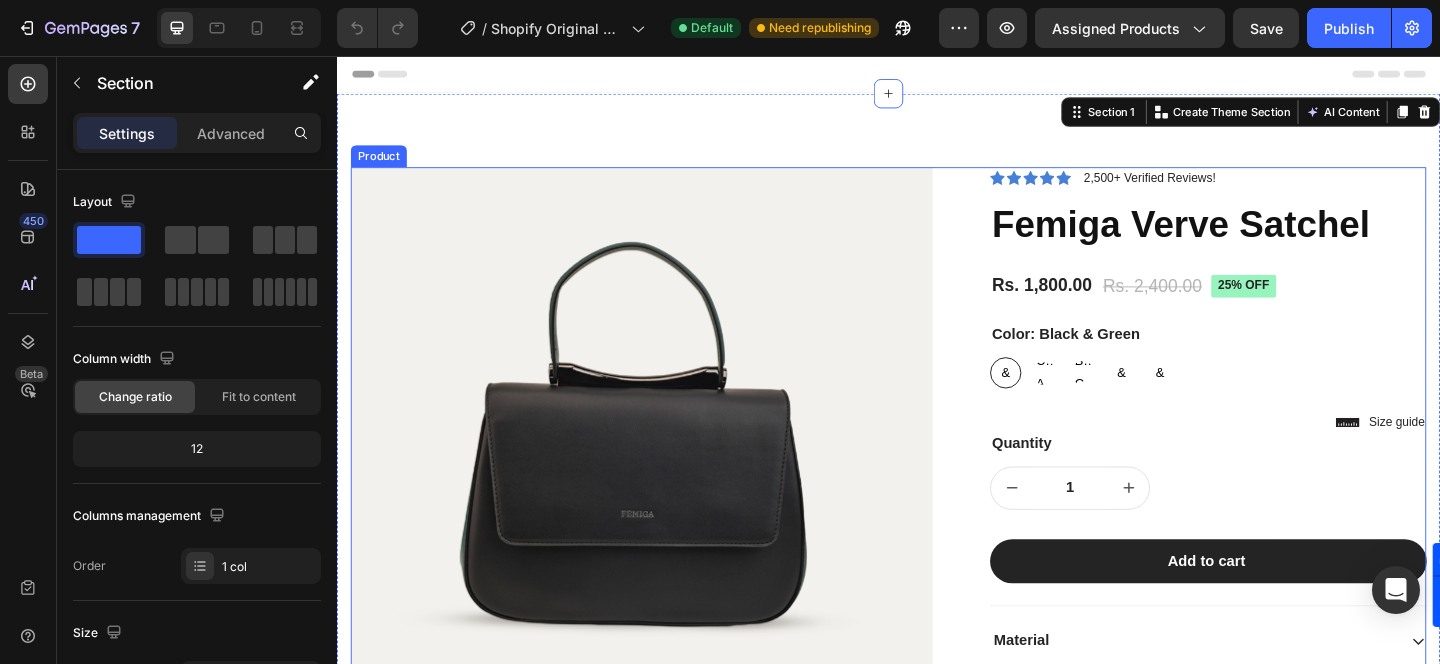 click on "Product Images
Drop element here Row Icon Icon Icon Icon Icon Icon List 2,500+ Verified Reviews! Text Block Row Femiga Verve Satchel Product Title Rs. 1,800.00 Product Price Product Price Rs. 2,400.00 Product Price Product Price 25% off Product Badge Row Color: Black & Green Black & Green Black & Green     Black & Green Coffee Appricot Coffee Appricot     Coffee Appricot Brown Coffee Brown Coffee     Brown Coffee Orange & White Orange & White     Orange & White Black & White Black & White     Black & White Product Variants & Swatches Product Variants & Swatches   Black & Green Coffee Appricot Brown Coffee Orange & White Black & White Product Variants & Swatches
Icon Size guide Text Block Row Row Quantity Text Block
1
Product Quantity Row Row Add to cart Add to Cart
Material
Comfort guarantee
Shipping
Care instruction Accordion Row Product" at bounding box center (937, 591) 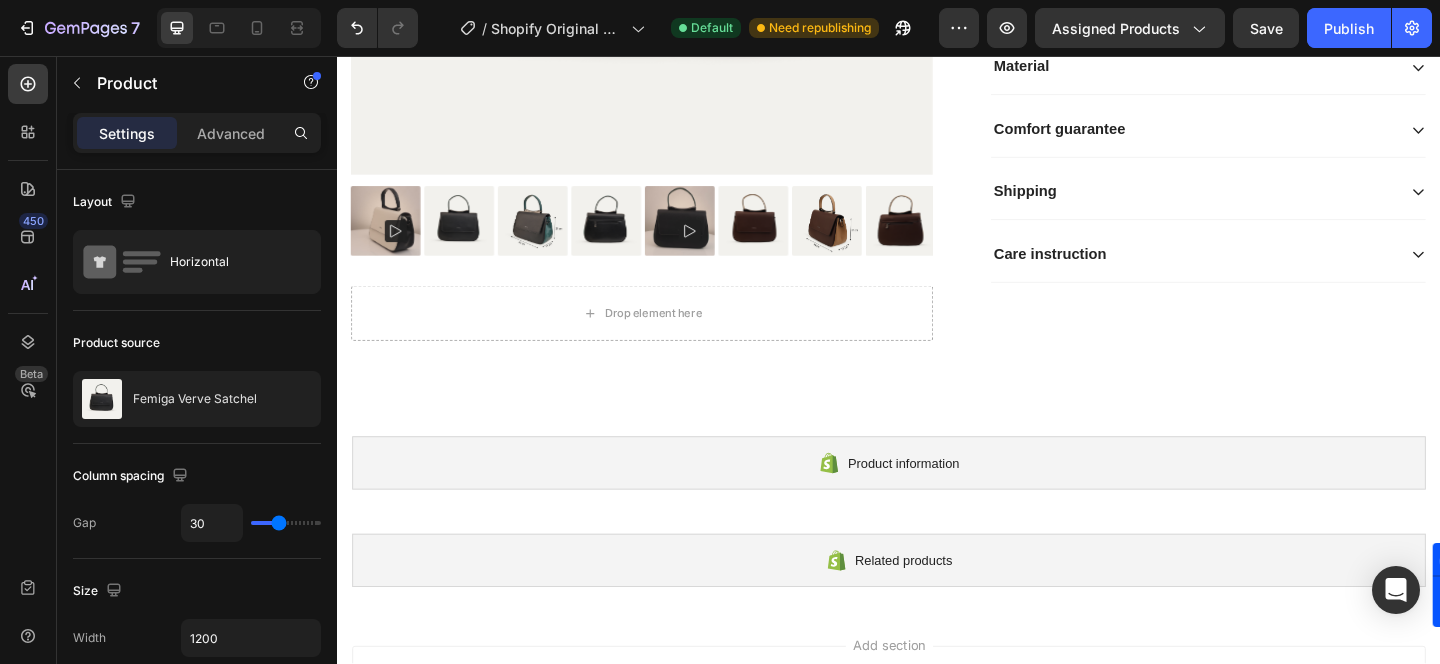 scroll, scrollTop: 700, scrollLeft: 0, axis: vertical 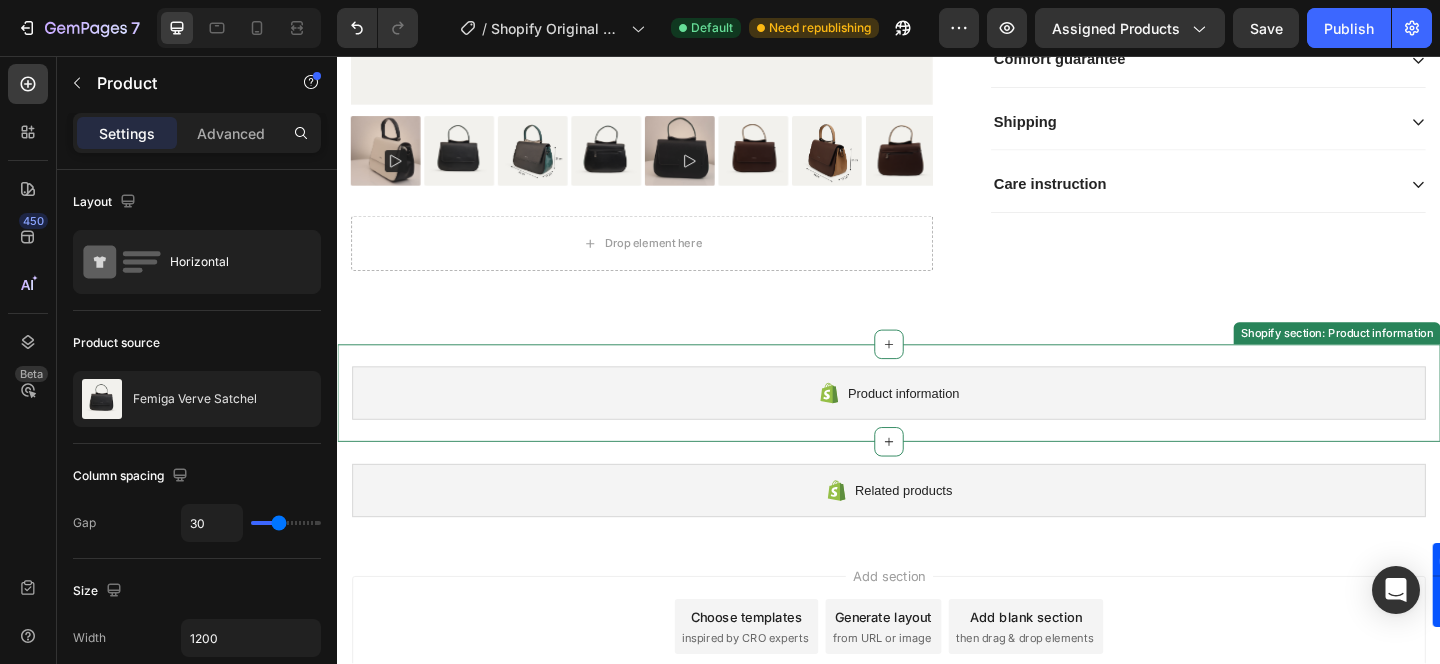 click on "Product information" at bounding box center (937, 423) 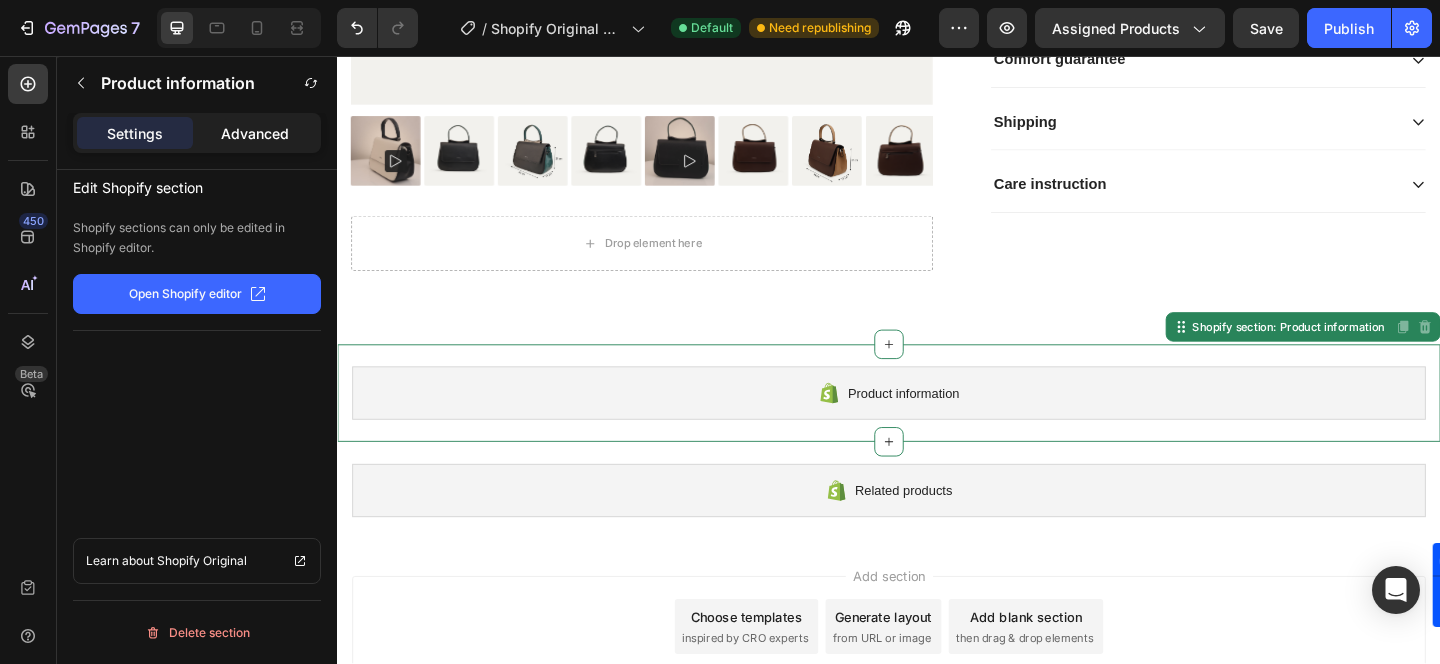 click on "Advanced" at bounding box center (255, 133) 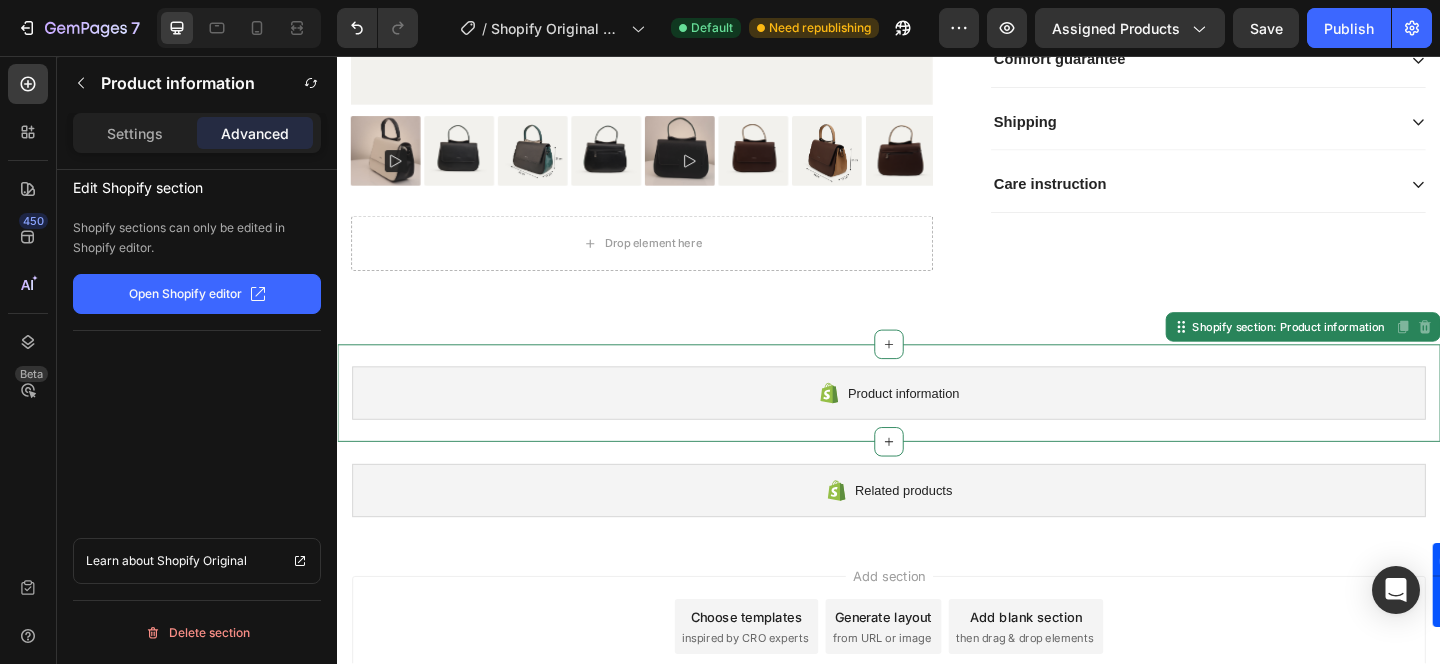 click on "Advanced" at bounding box center (255, 133) 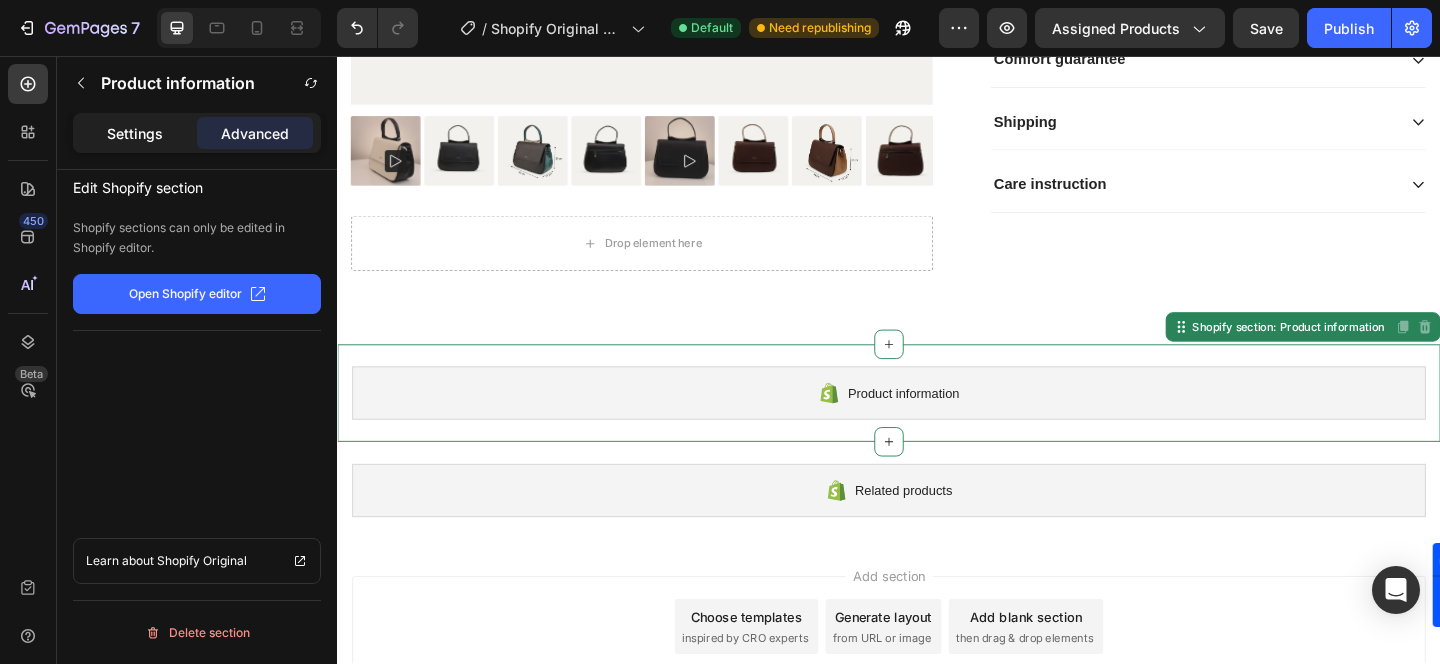 click on "Settings" 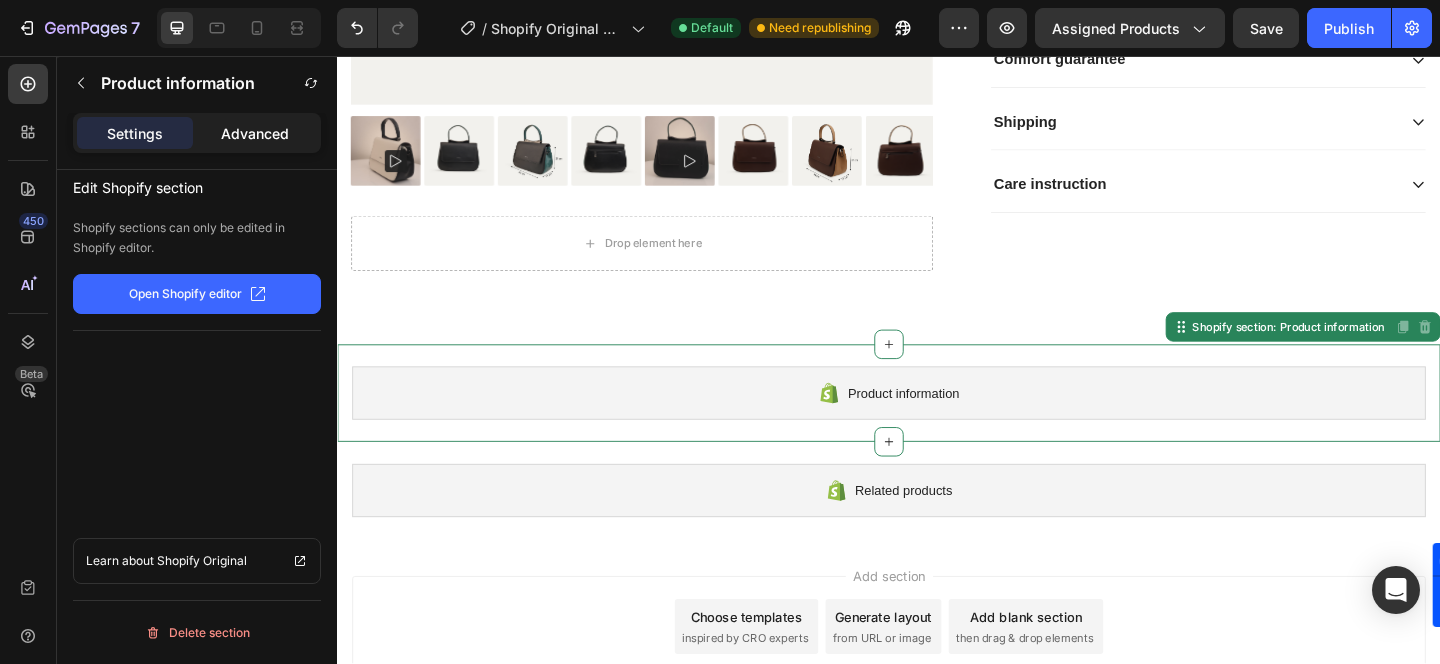 click on "Advanced" at bounding box center [255, 133] 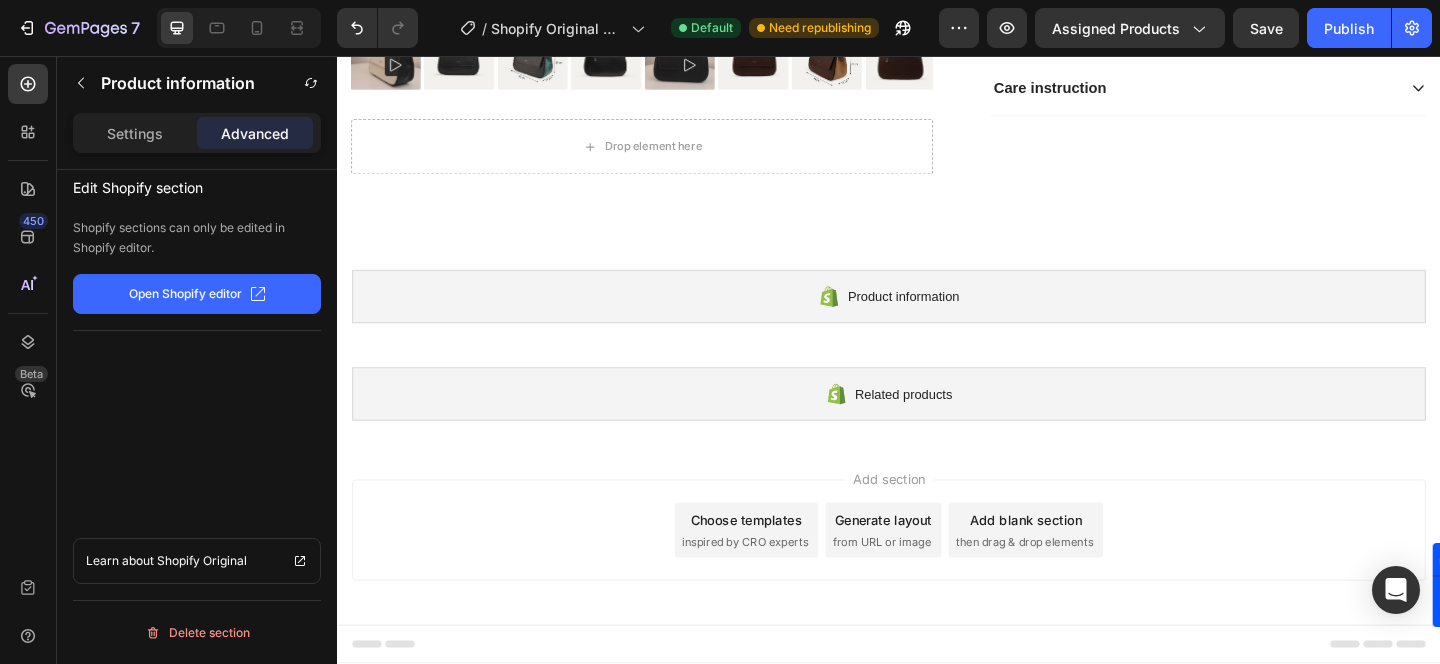 scroll, scrollTop: 0, scrollLeft: 0, axis: both 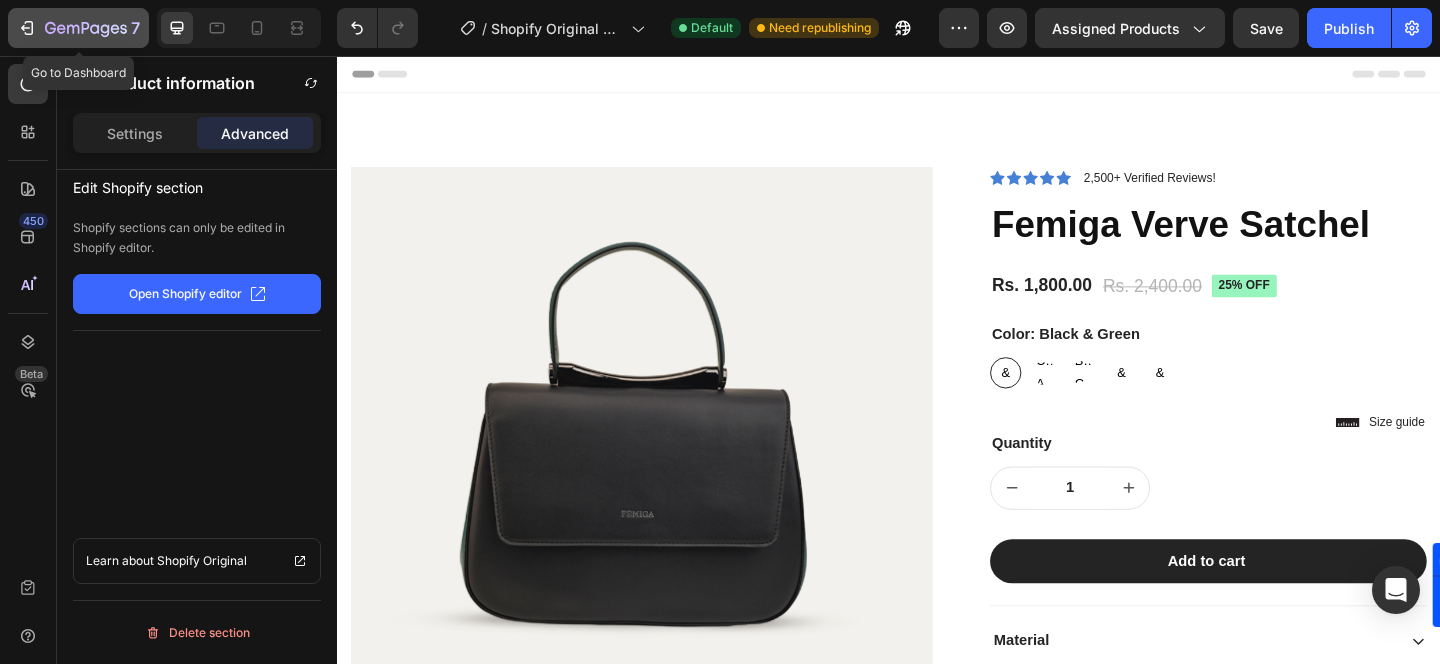 click 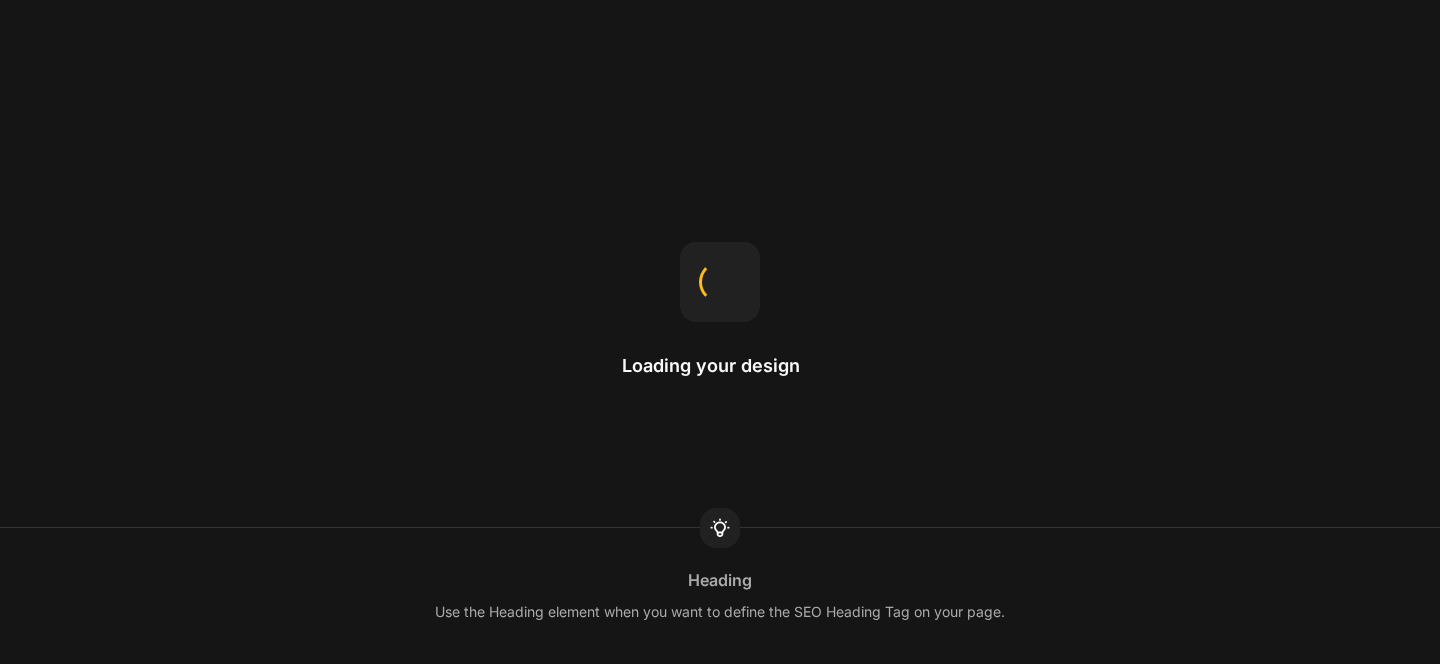 scroll, scrollTop: 0, scrollLeft: 0, axis: both 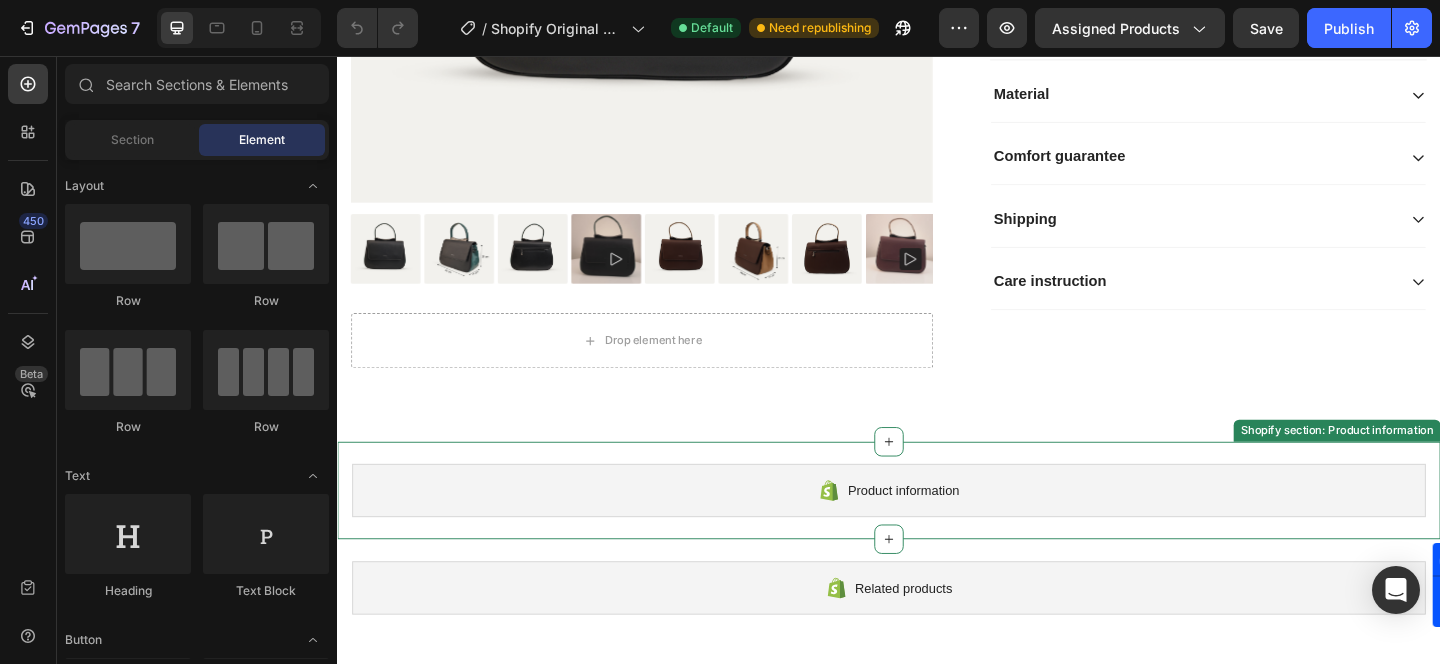click on "Product information" at bounding box center [937, 529] 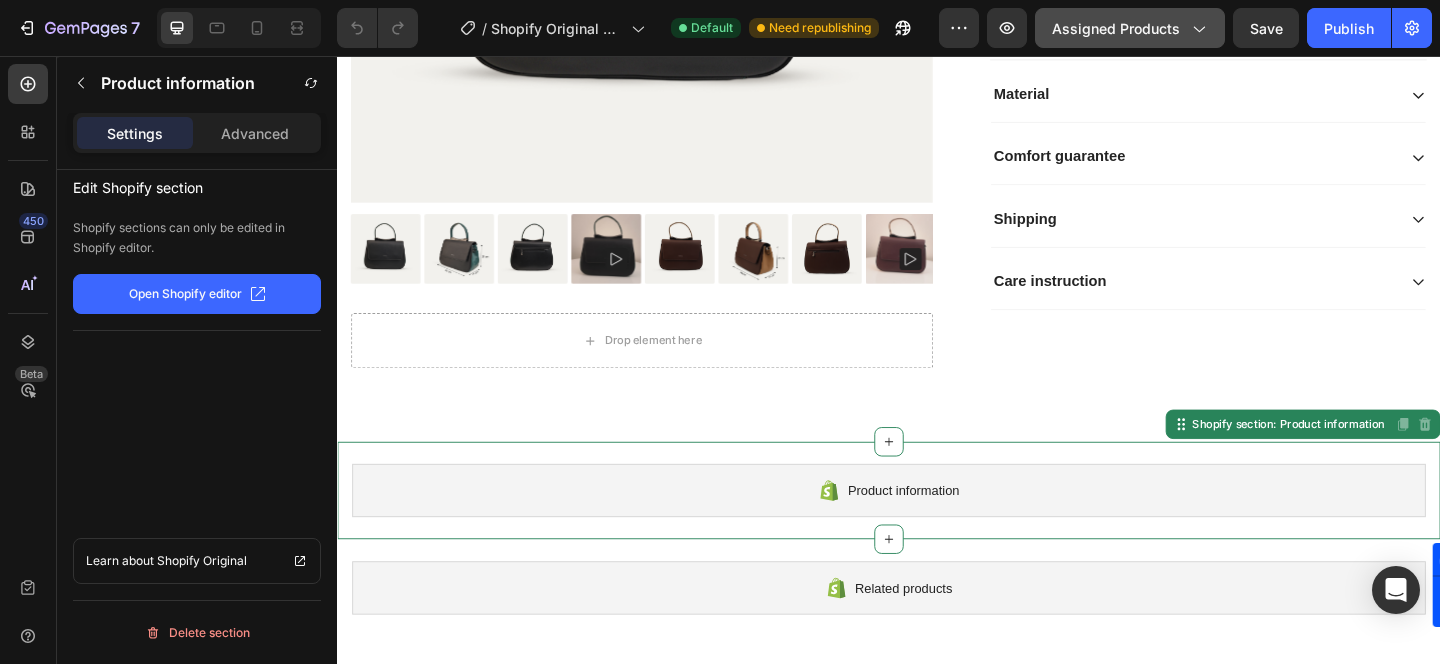 click on "Assigned Products" 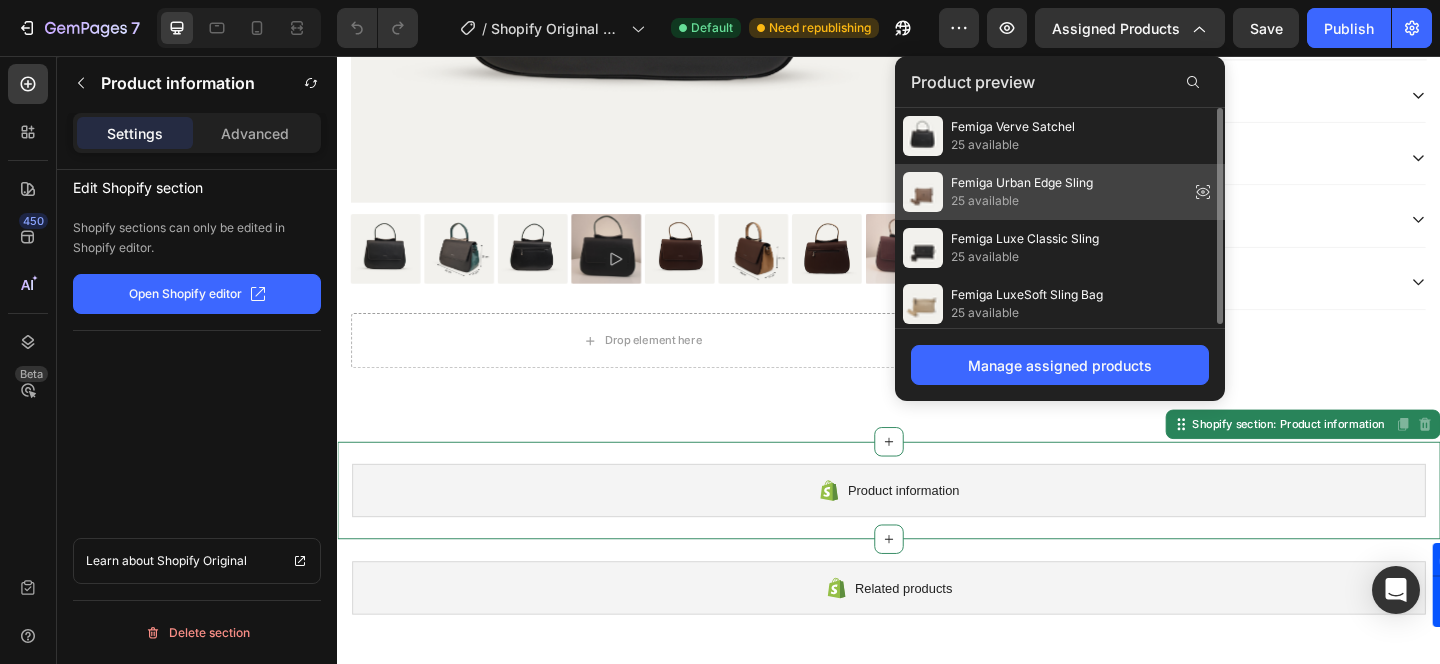 click on "Femiga Urban Edge Sling" at bounding box center (1022, 183) 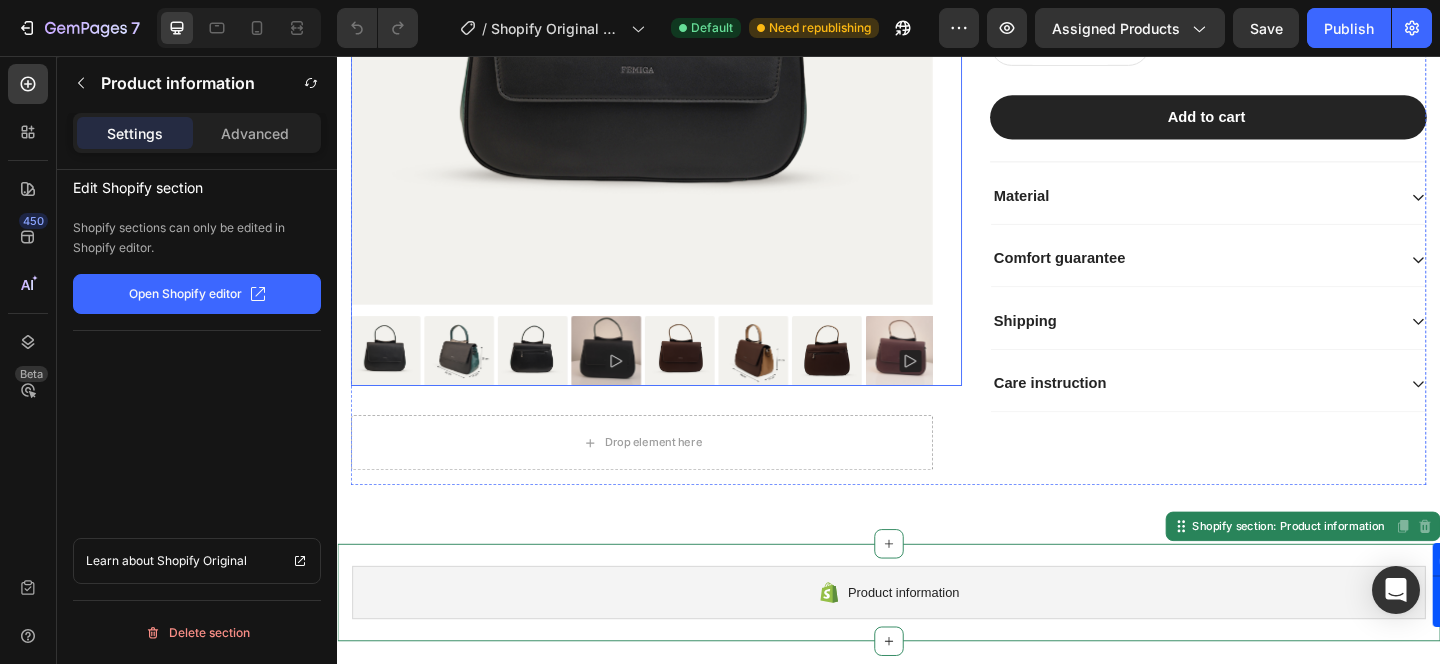 scroll, scrollTop: 0, scrollLeft: 0, axis: both 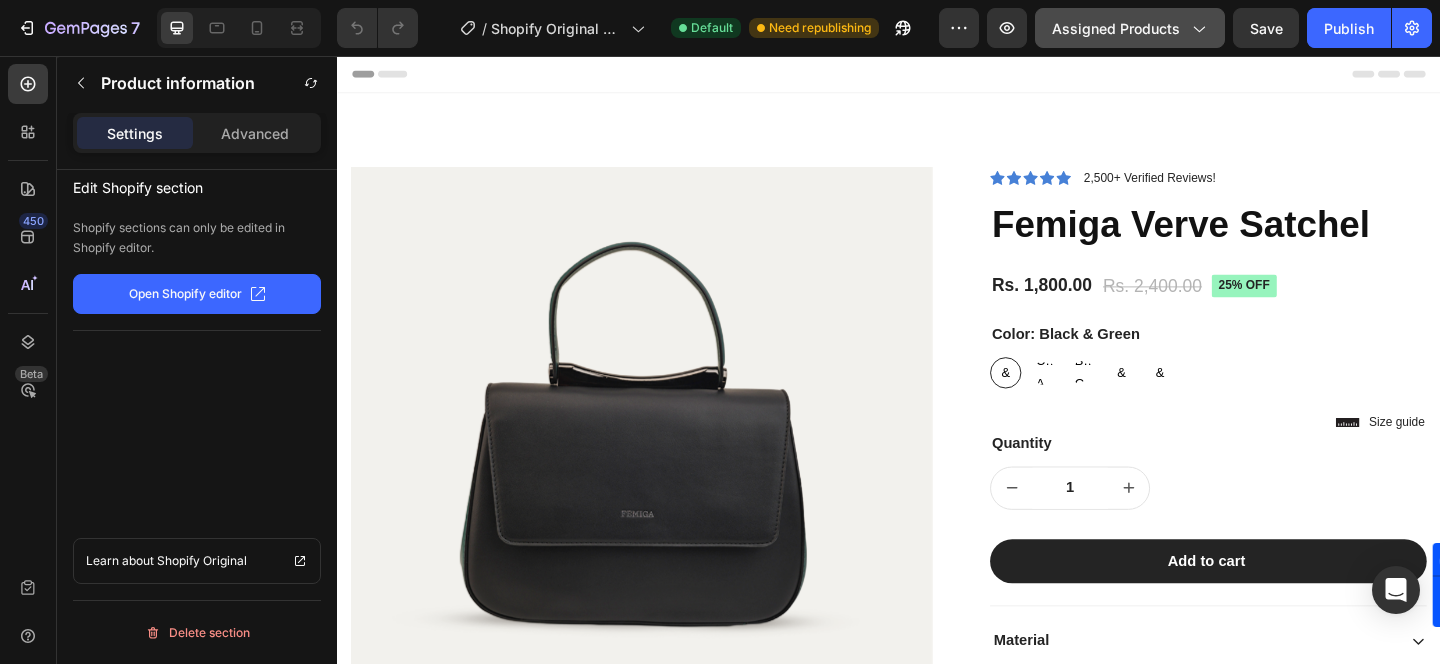click on "Assigned Products" 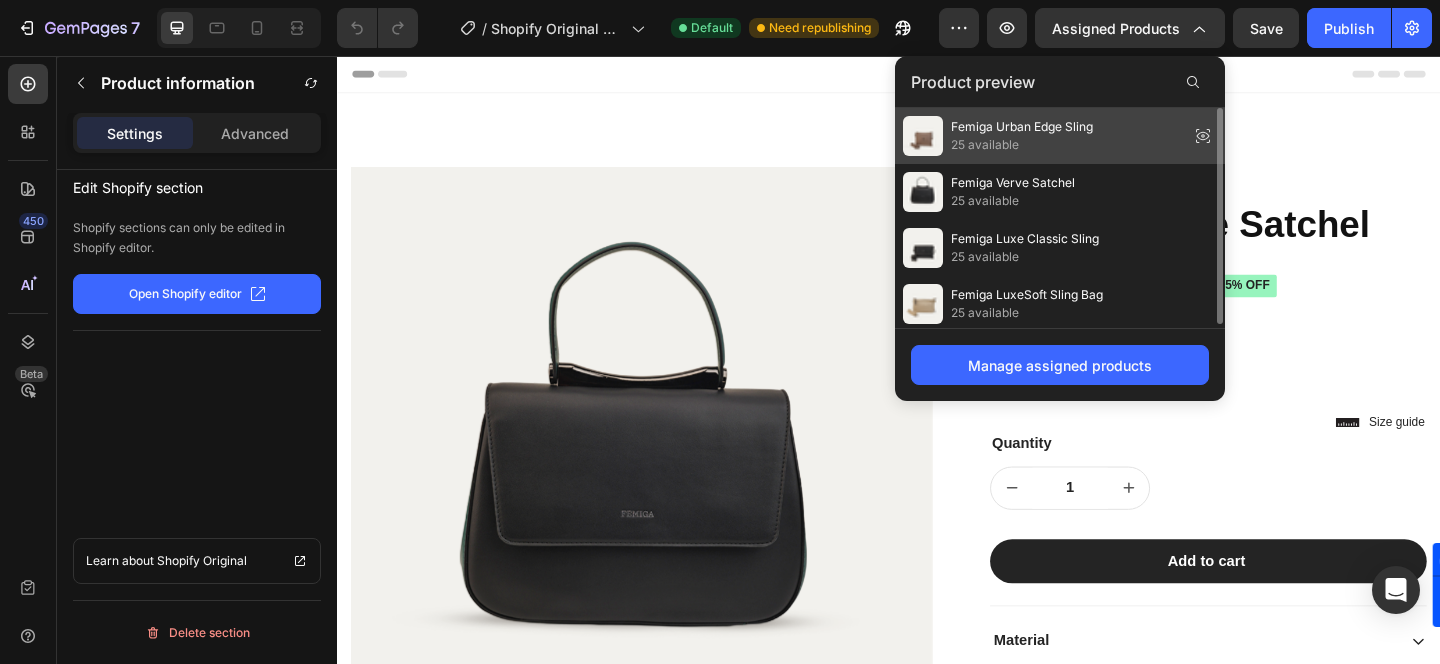 click on "Femiga Urban Edge Sling 25 available" 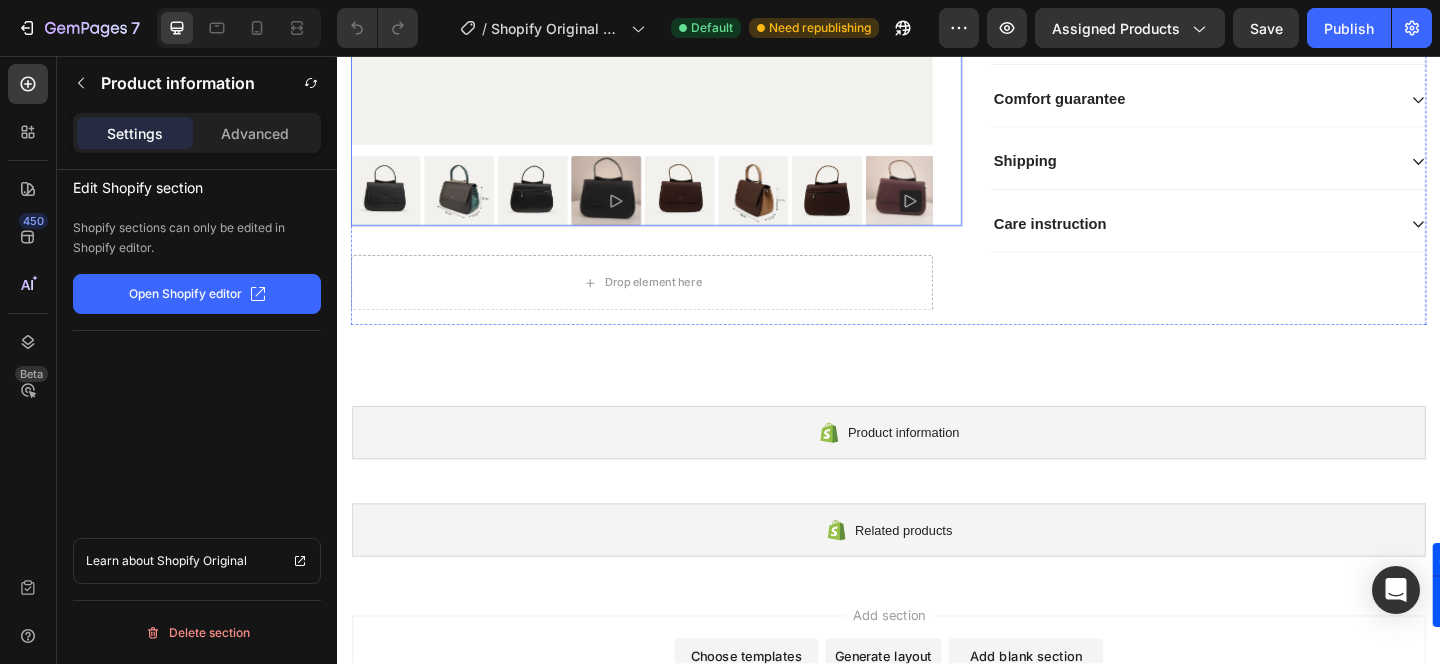 scroll, scrollTop: 805, scrollLeft: 0, axis: vertical 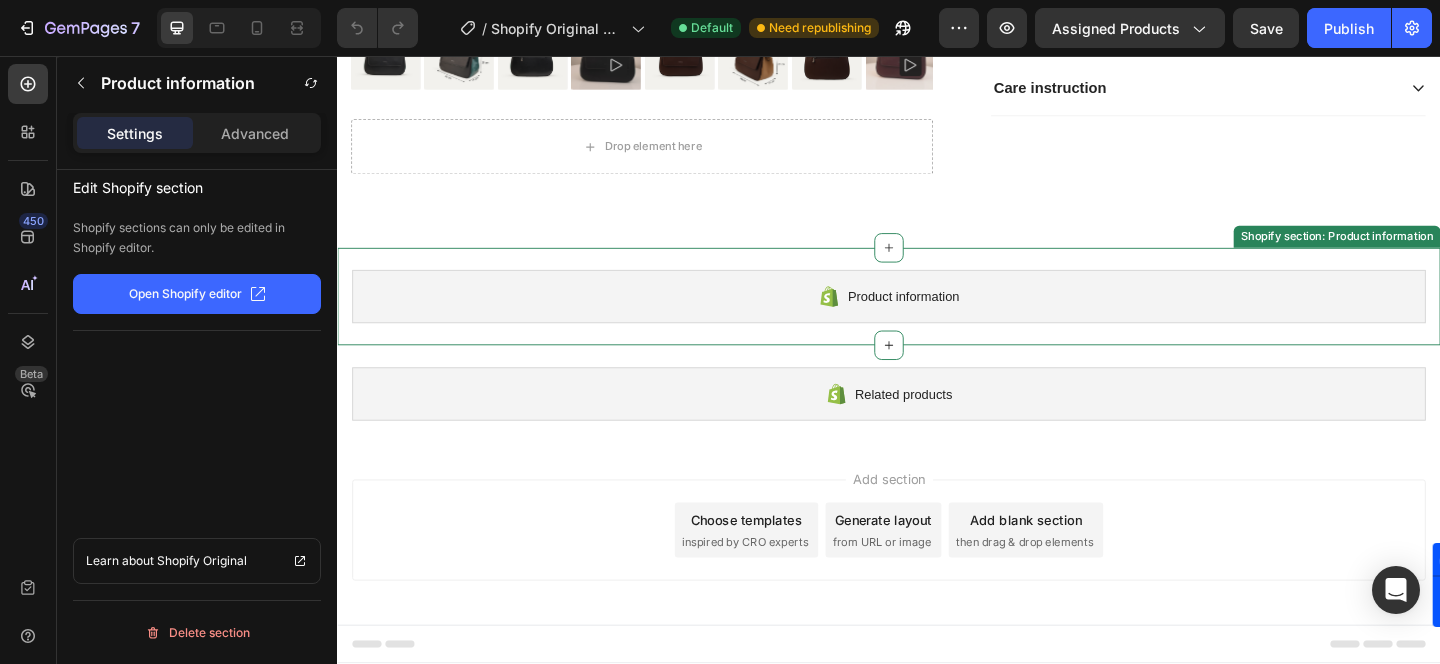 click on "Product information" at bounding box center [937, 318] 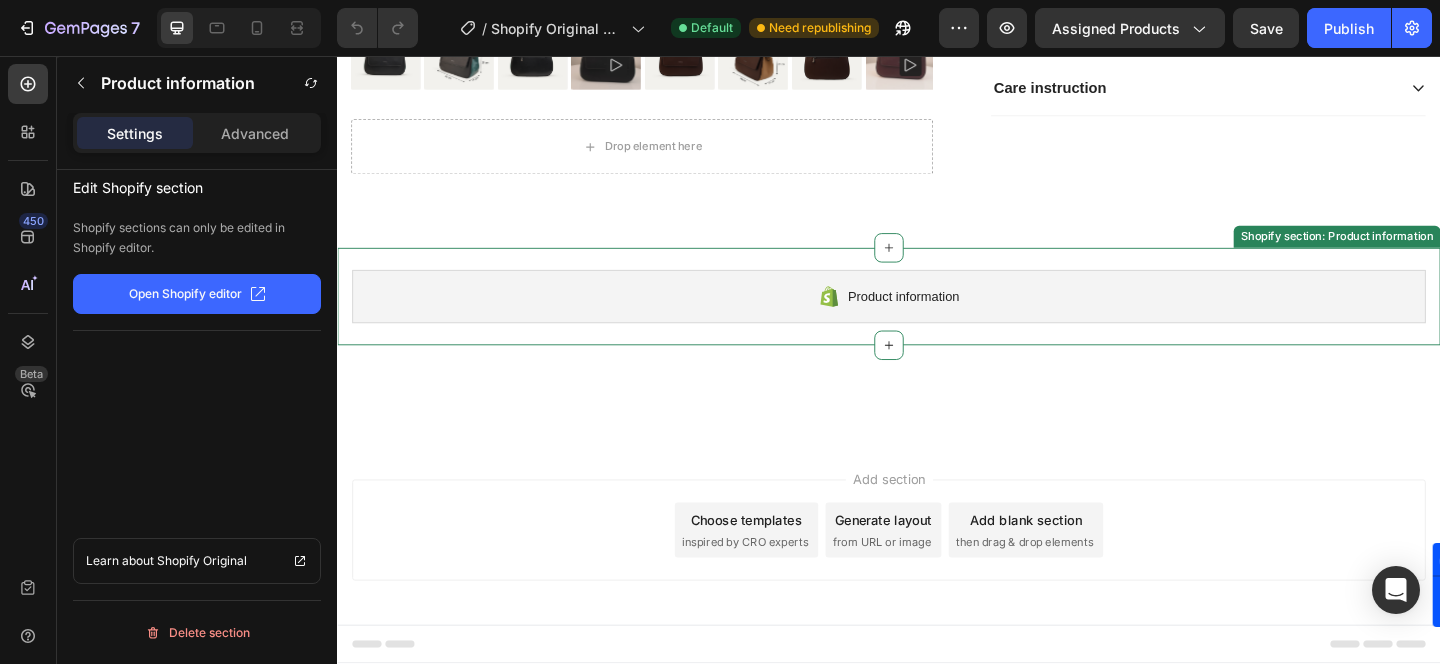 scroll, scrollTop: 0, scrollLeft: 0, axis: both 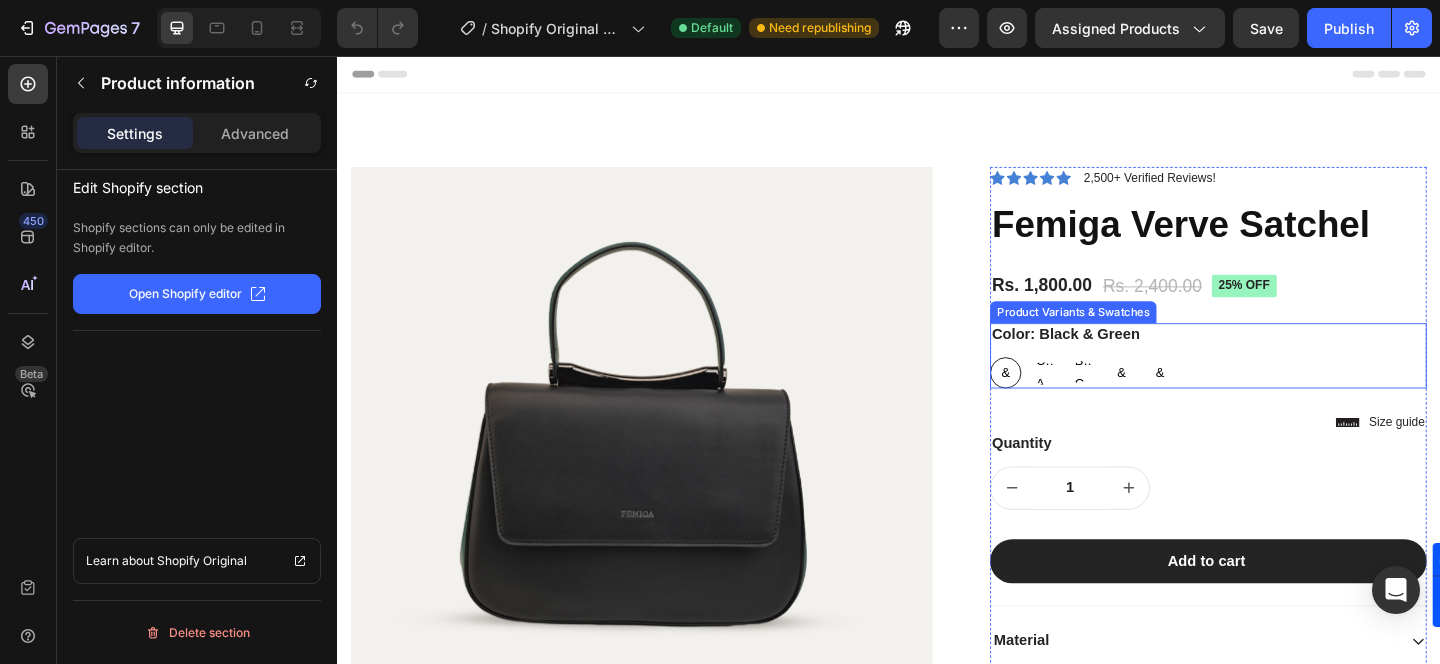 click on "Coffee Appricot" at bounding box center [1106, 401] 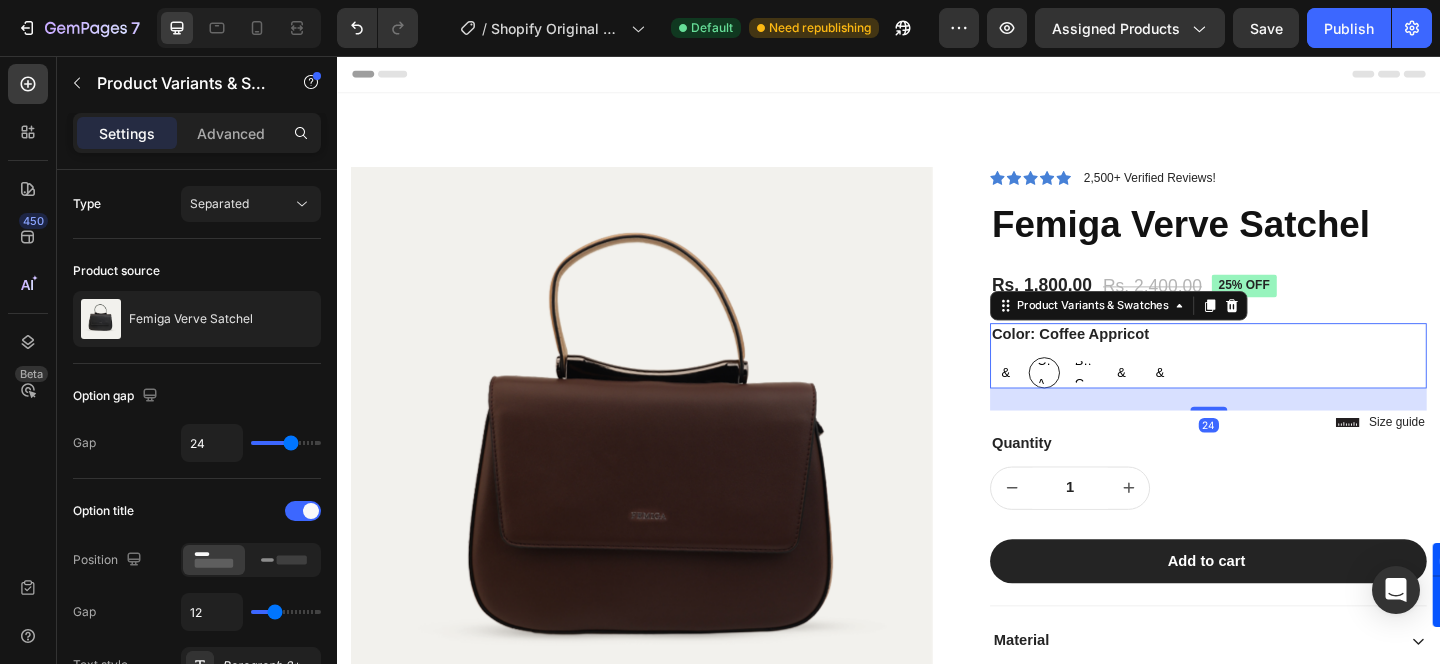 click on "Orange & White" at bounding box center (1190, 401) 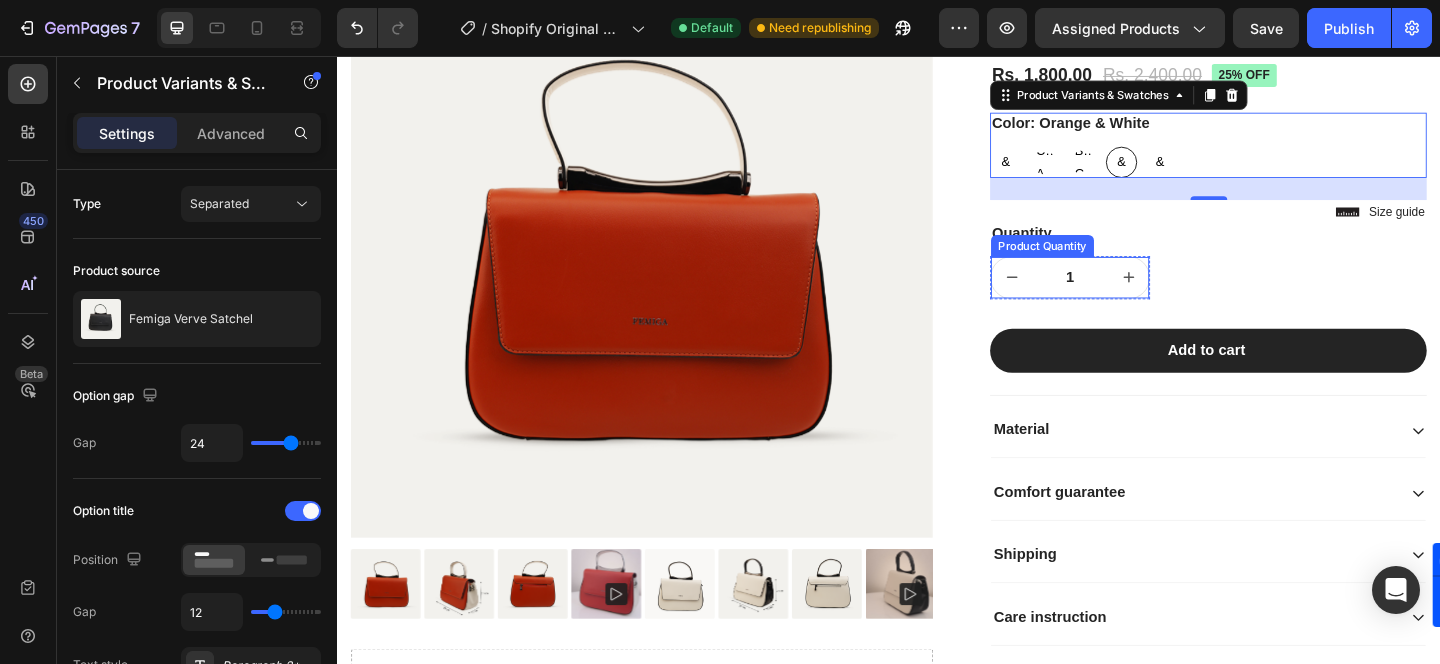 scroll, scrollTop: 487, scrollLeft: 0, axis: vertical 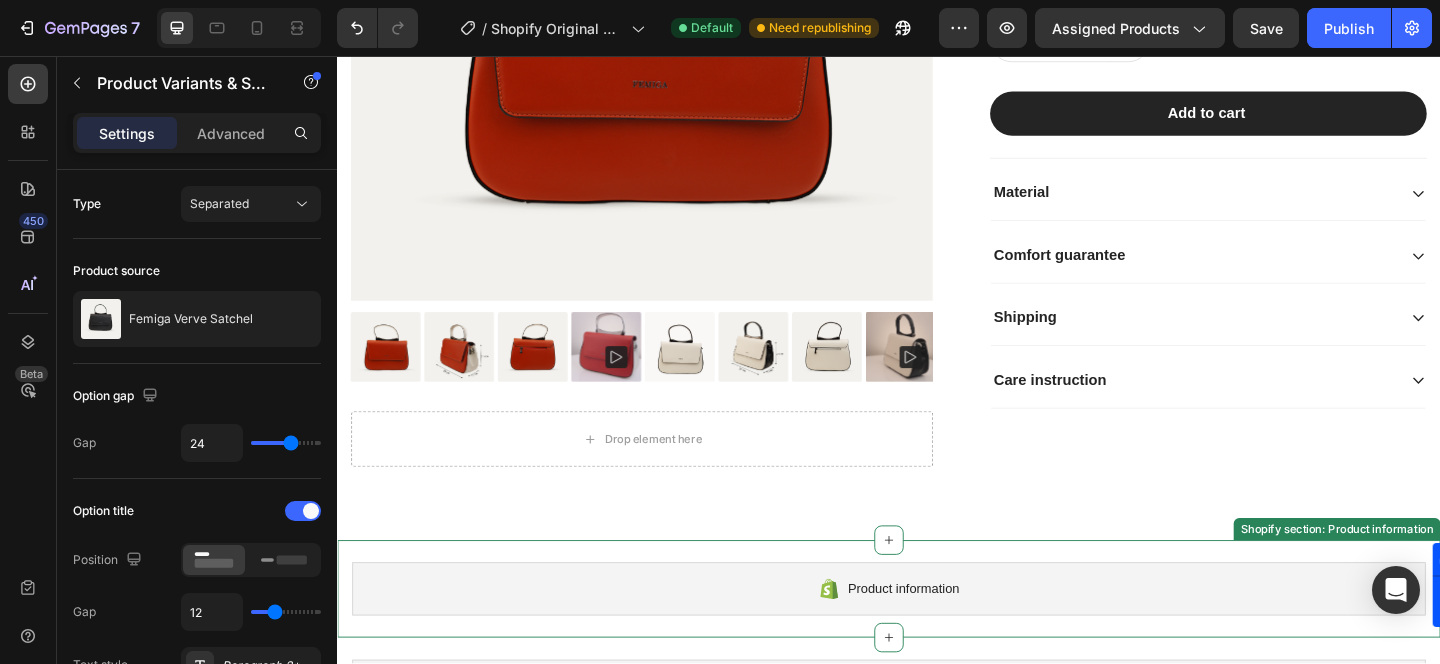 click on "Product information" at bounding box center (937, 636) 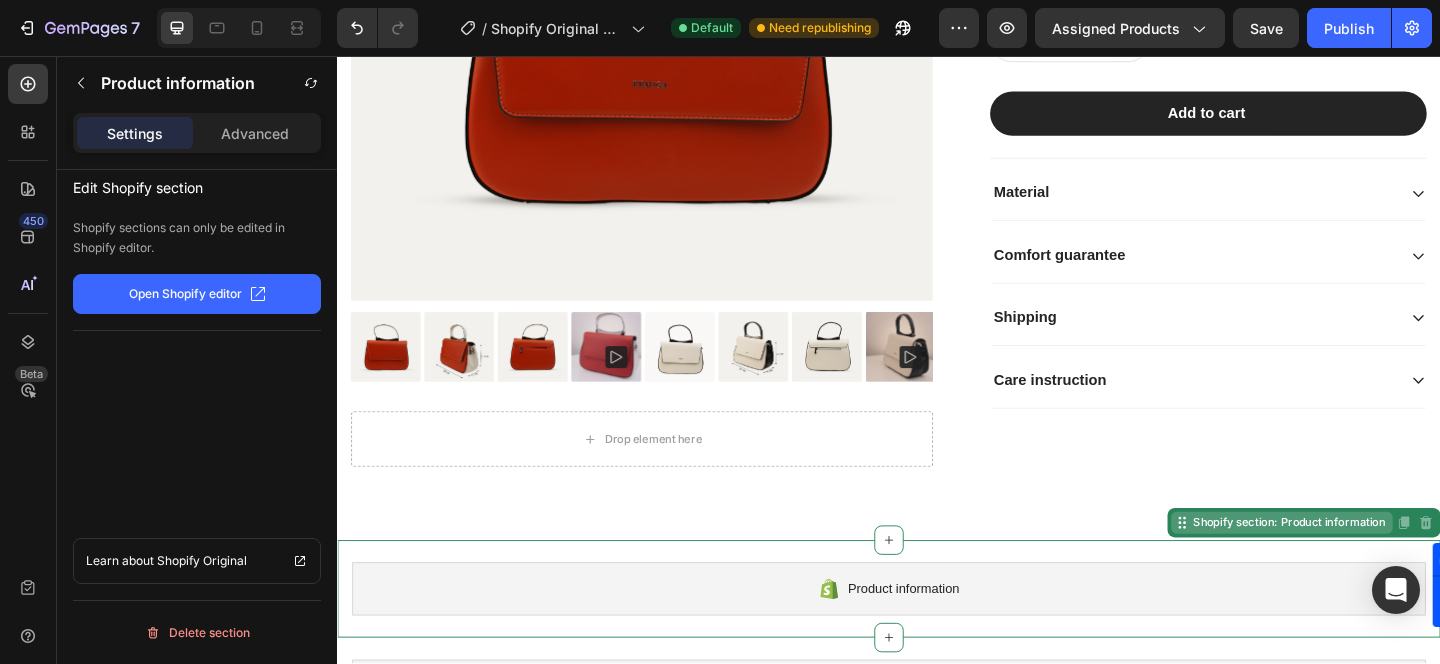 click on "Shopify section: Product information" at bounding box center (1372, 564) 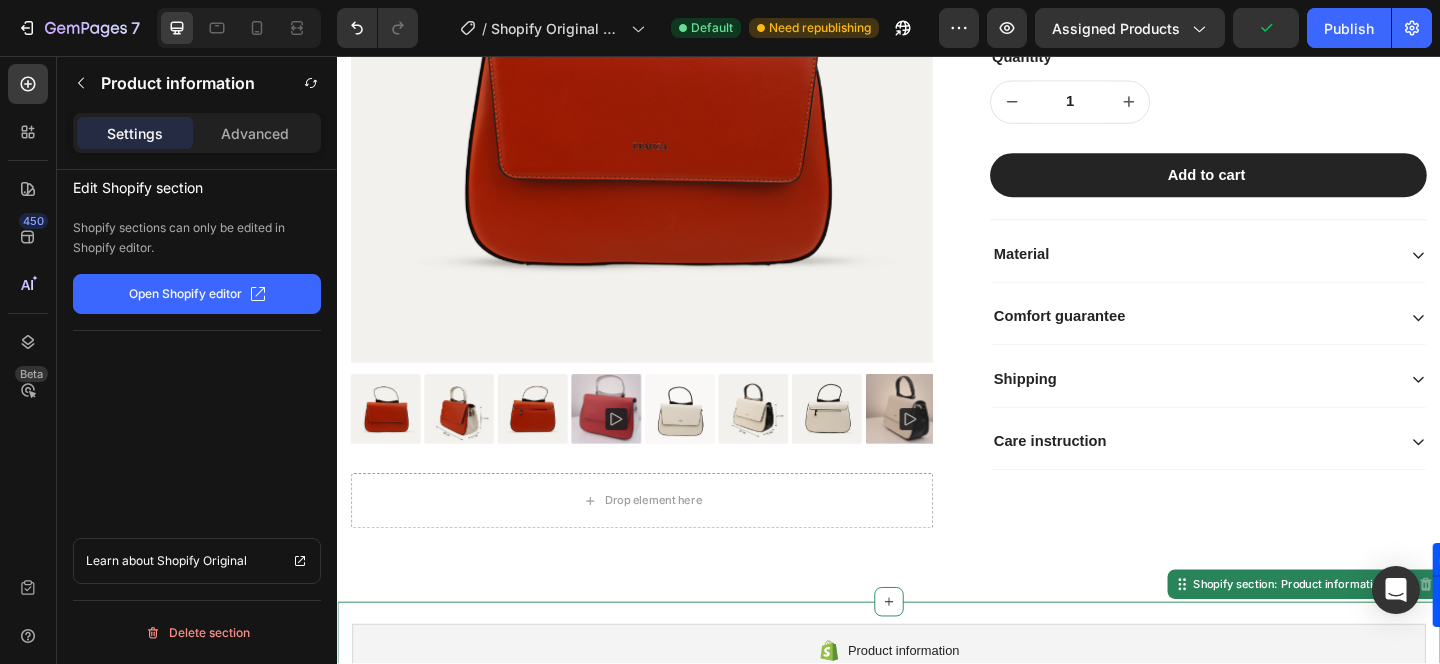 scroll, scrollTop: 338, scrollLeft: 0, axis: vertical 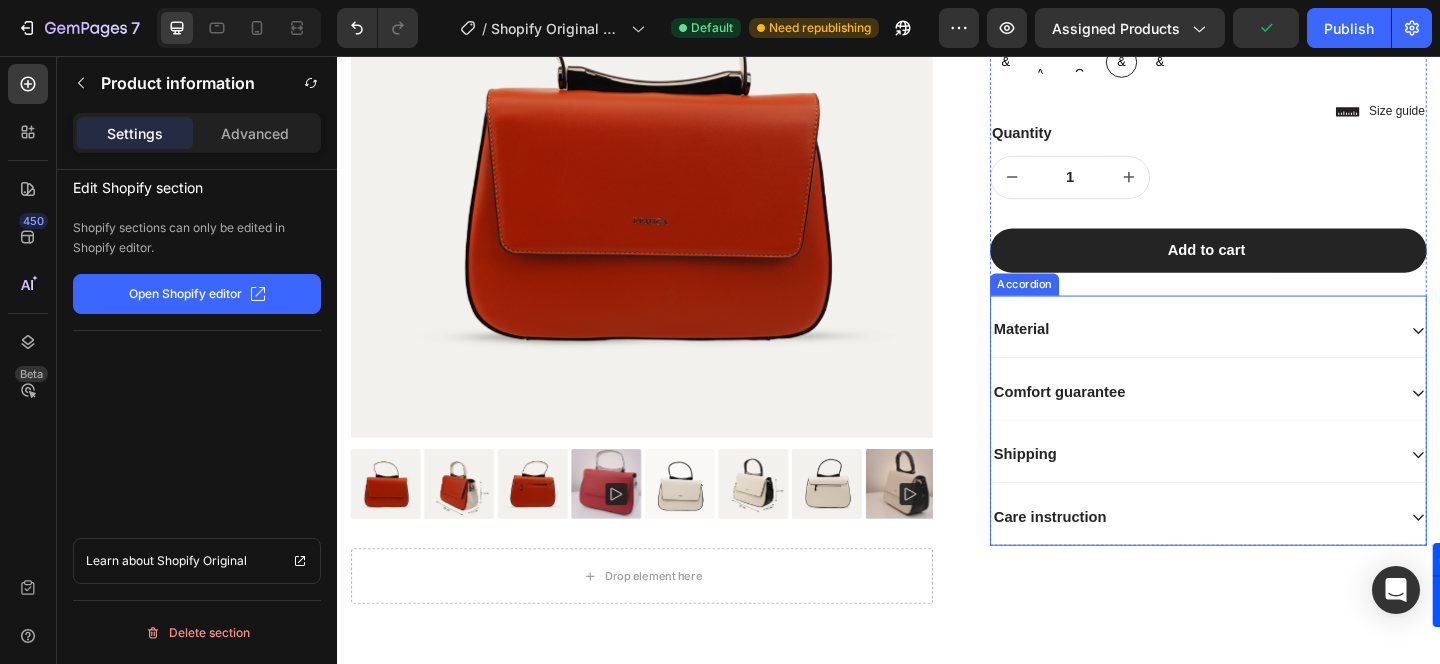 click on "Material
Comfort guarantee
Shipping
Care instruction" at bounding box center [1284, 456] 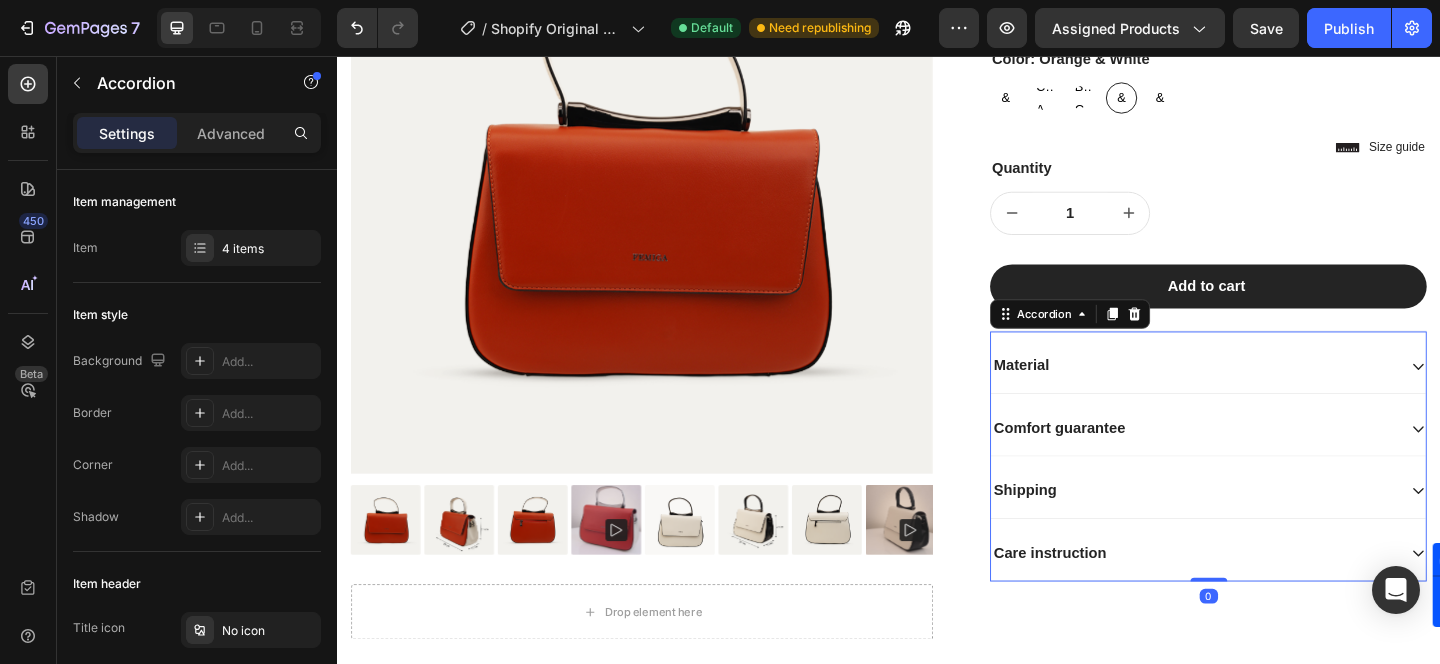 scroll, scrollTop: 303, scrollLeft: 0, axis: vertical 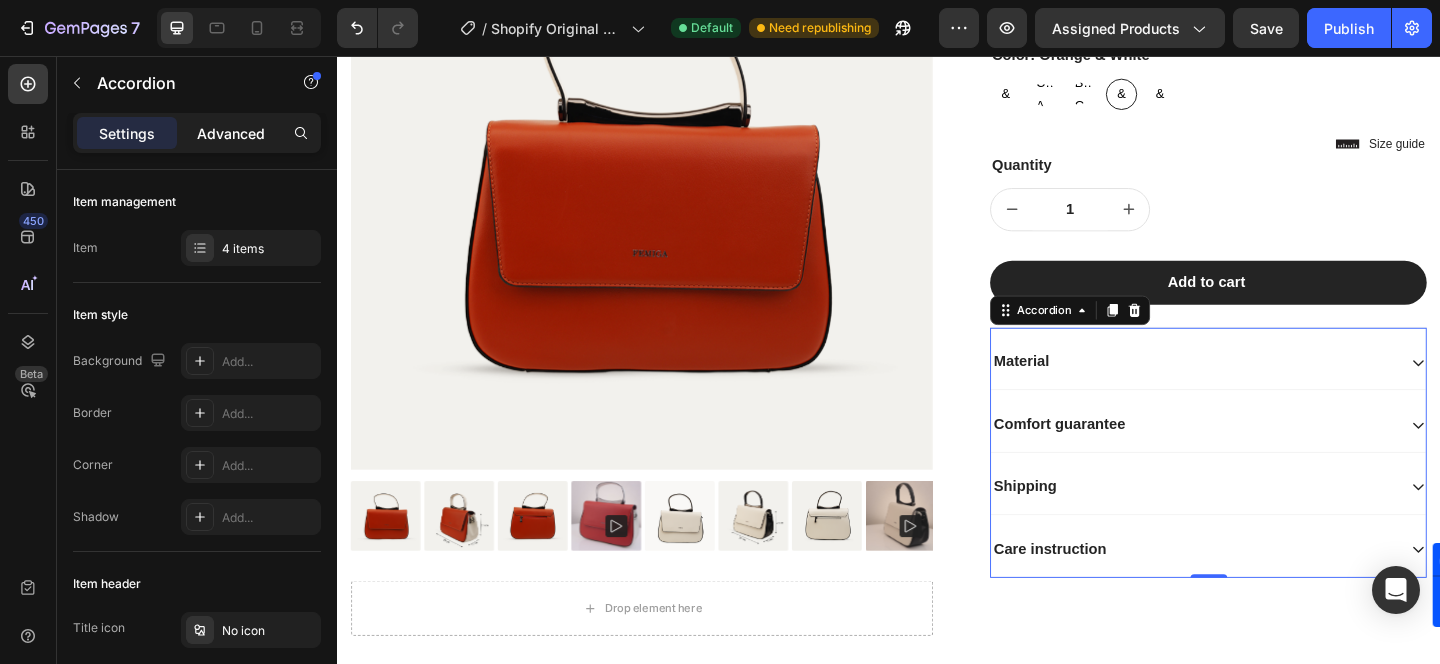 click on "Advanced" 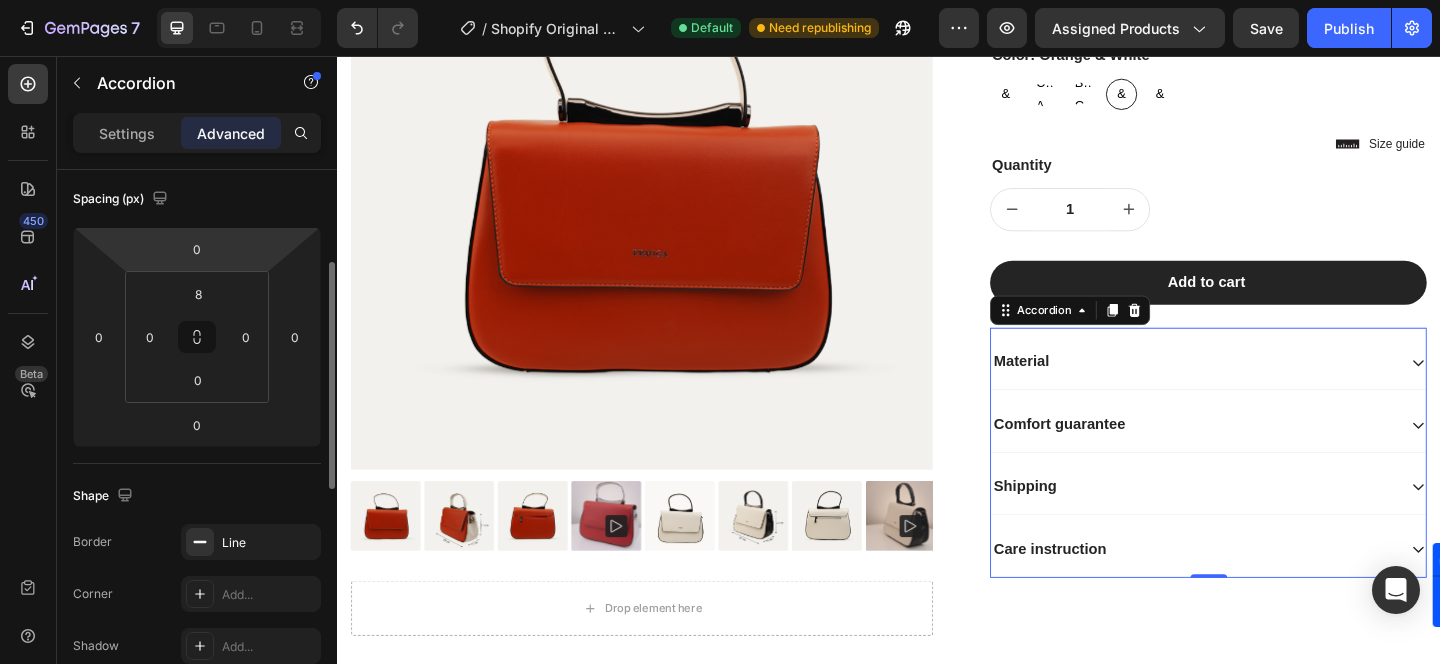 scroll, scrollTop: 783, scrollLeft: 0, axis: vertical 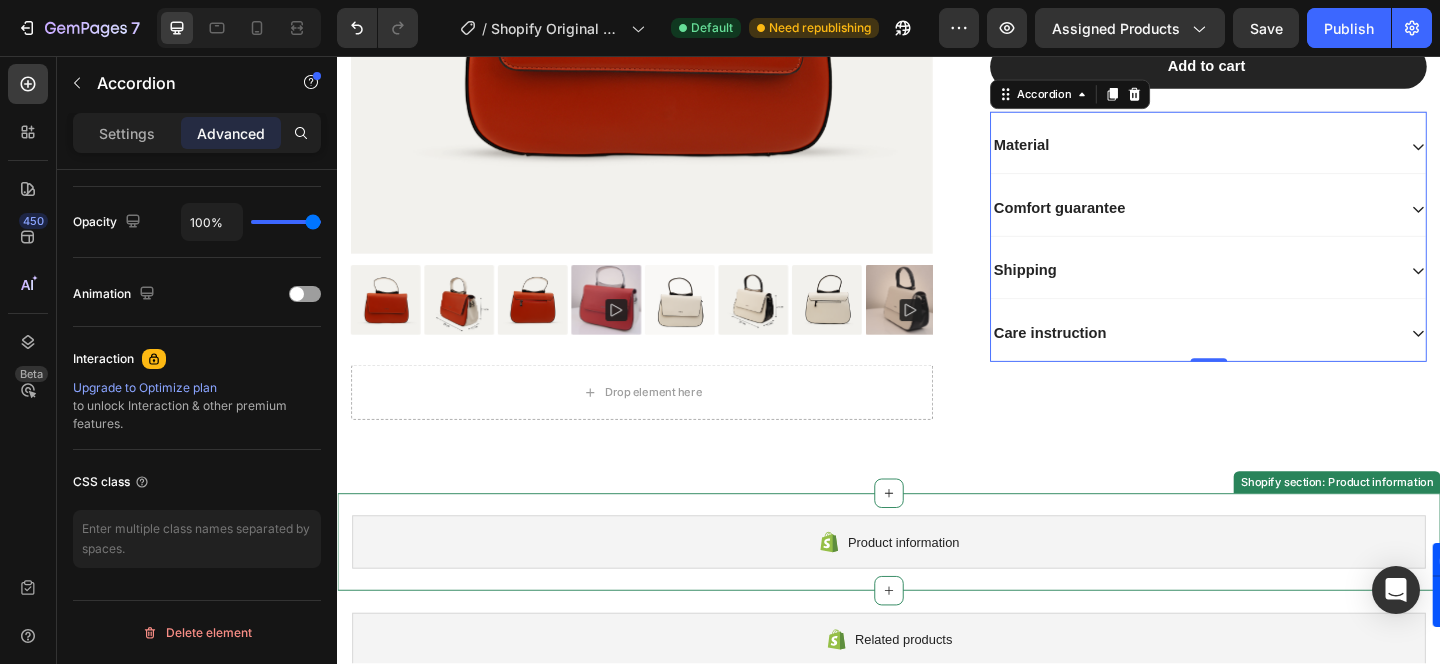 click on "Product information" at bounding box center (937, 585) 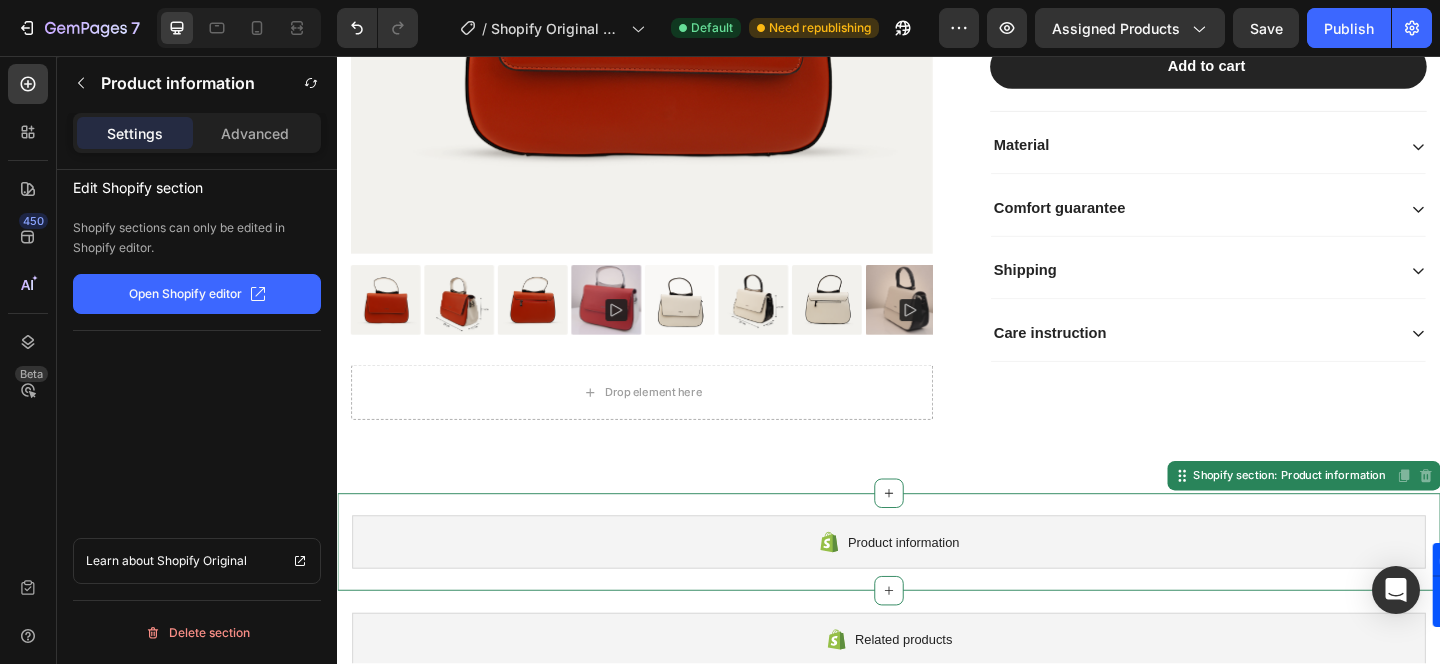 click on "Product information" at bounding box center (952, 585) 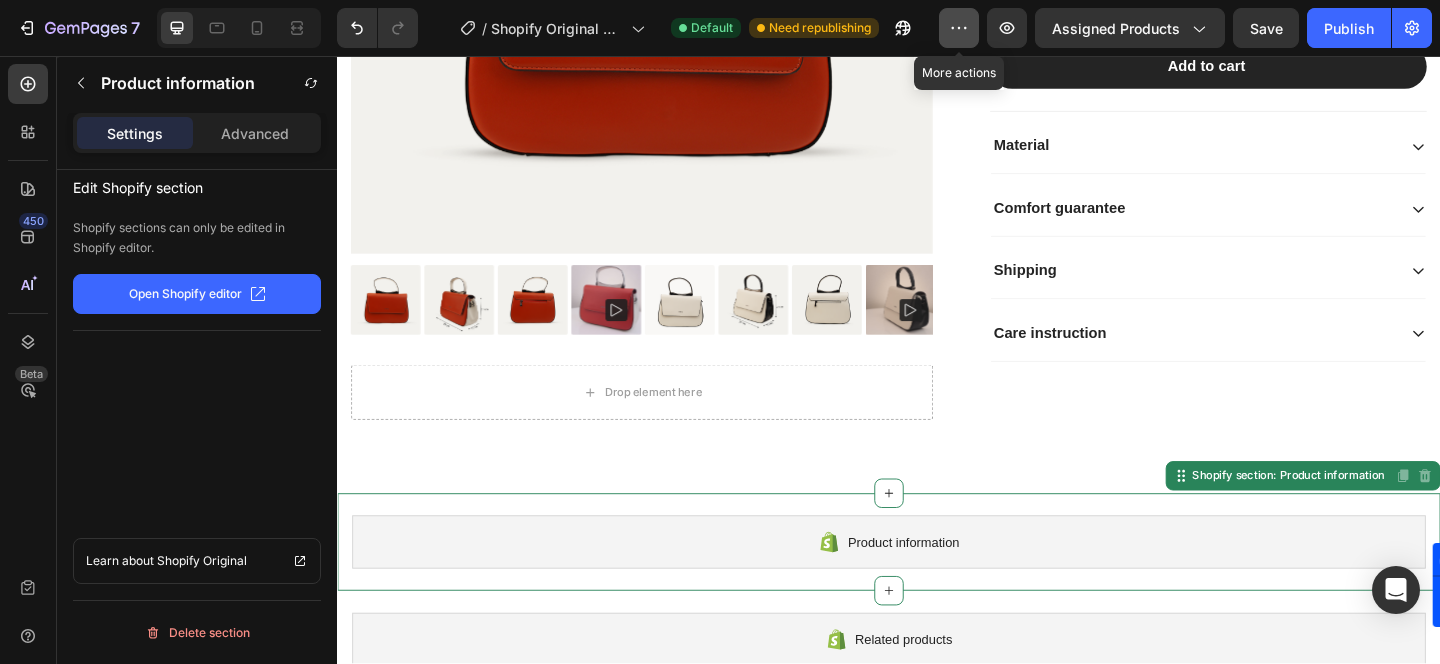 click 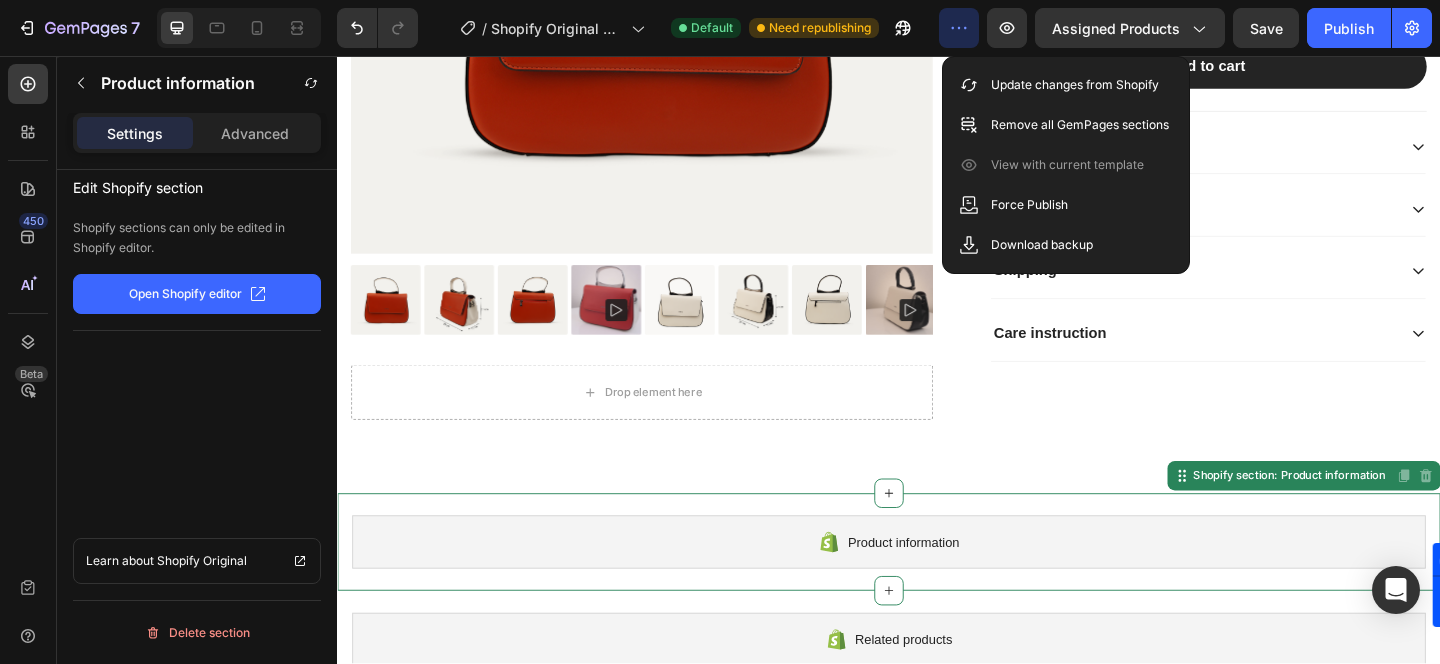 click on "Product information" at bounding box center [937, 585] 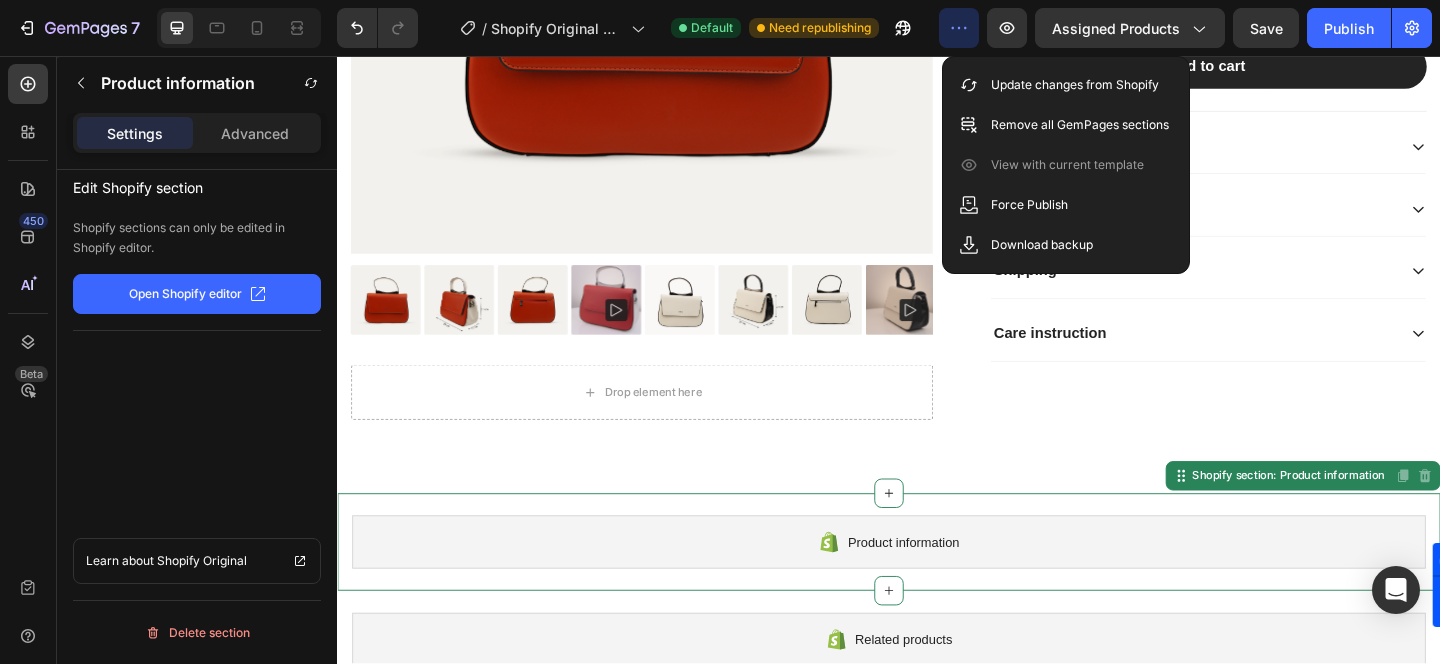click on "Open Shopify editor" 